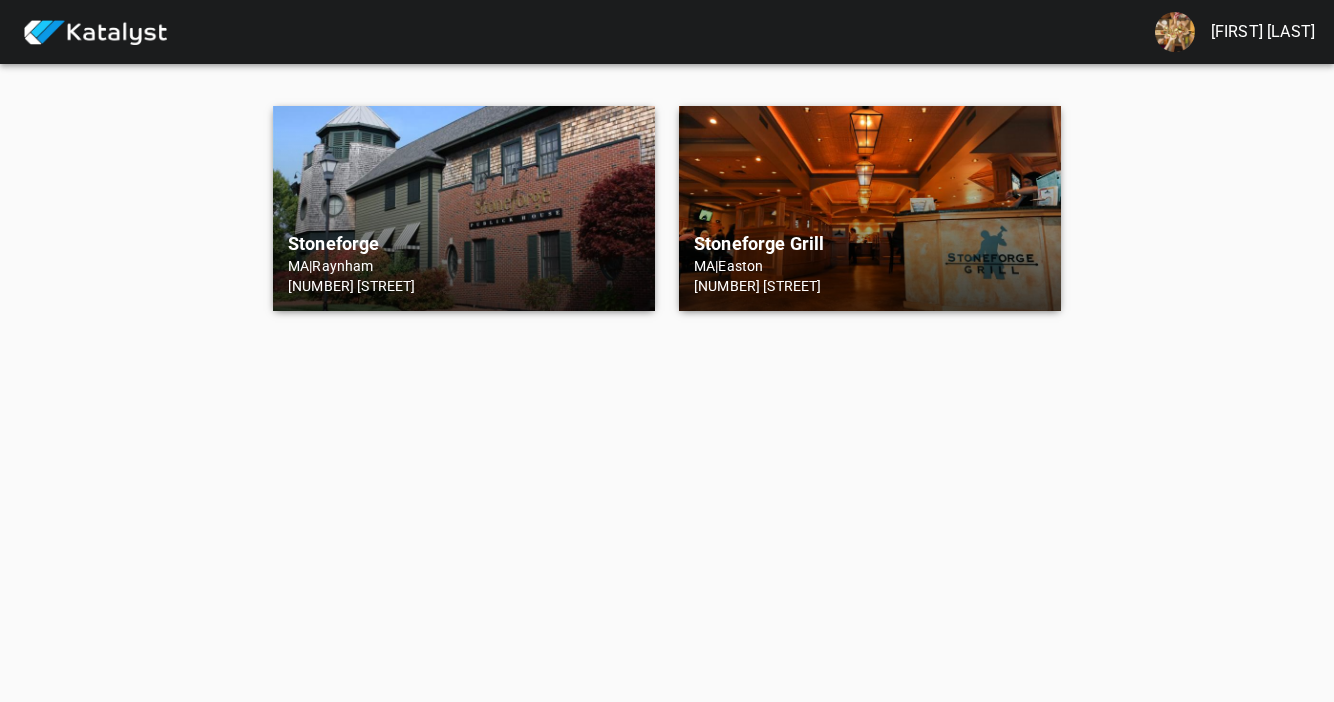 scroll, scrollTop: 0, scrollLeft: 0, axis: both 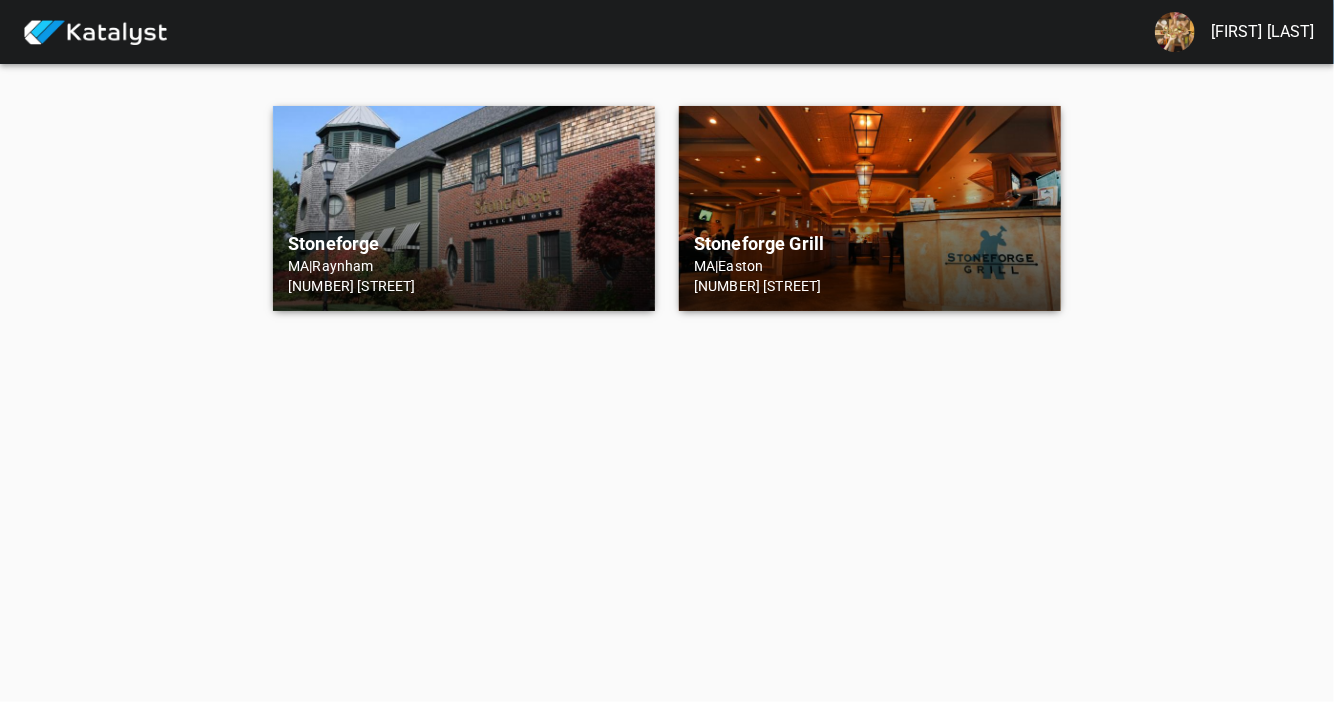 click on "[STREET] [STATE]  |  [CITY] [NUMBER] [STREET]" at bounding box center (464, 208) 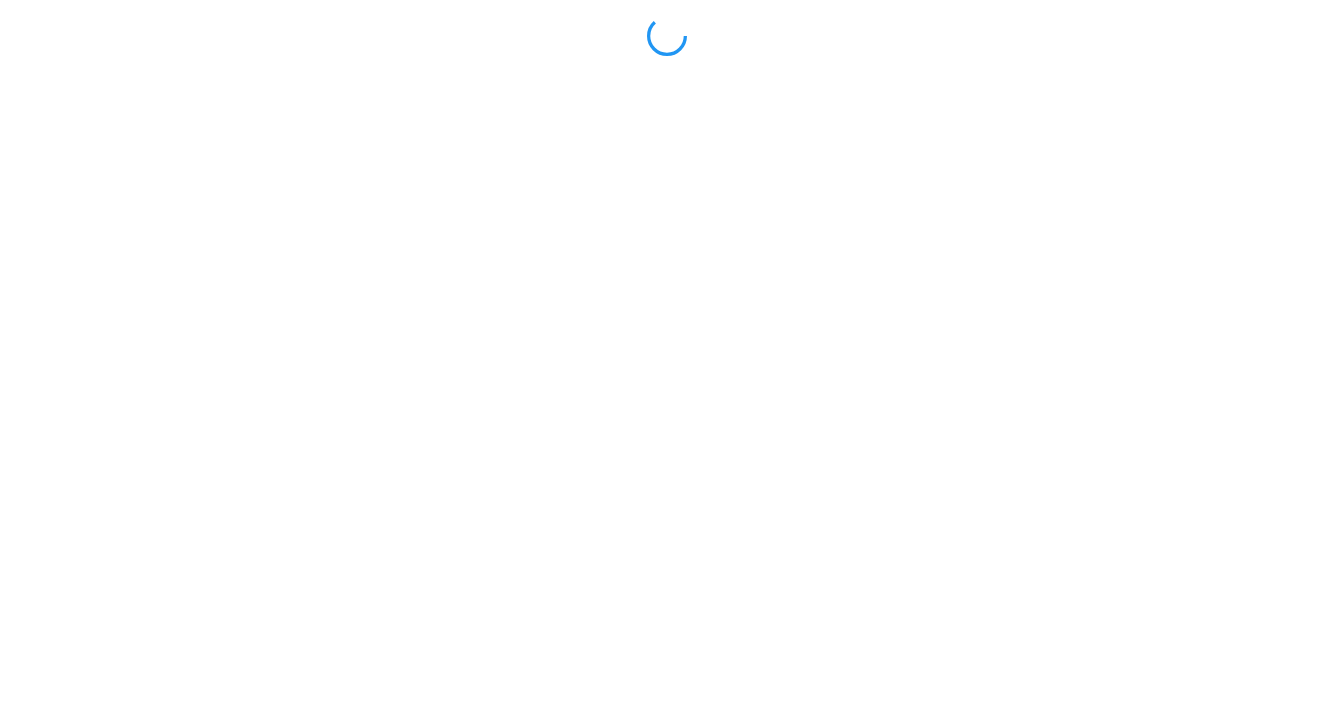 scroll, scrollTop: 0, scrollLeft: 0, axis: both 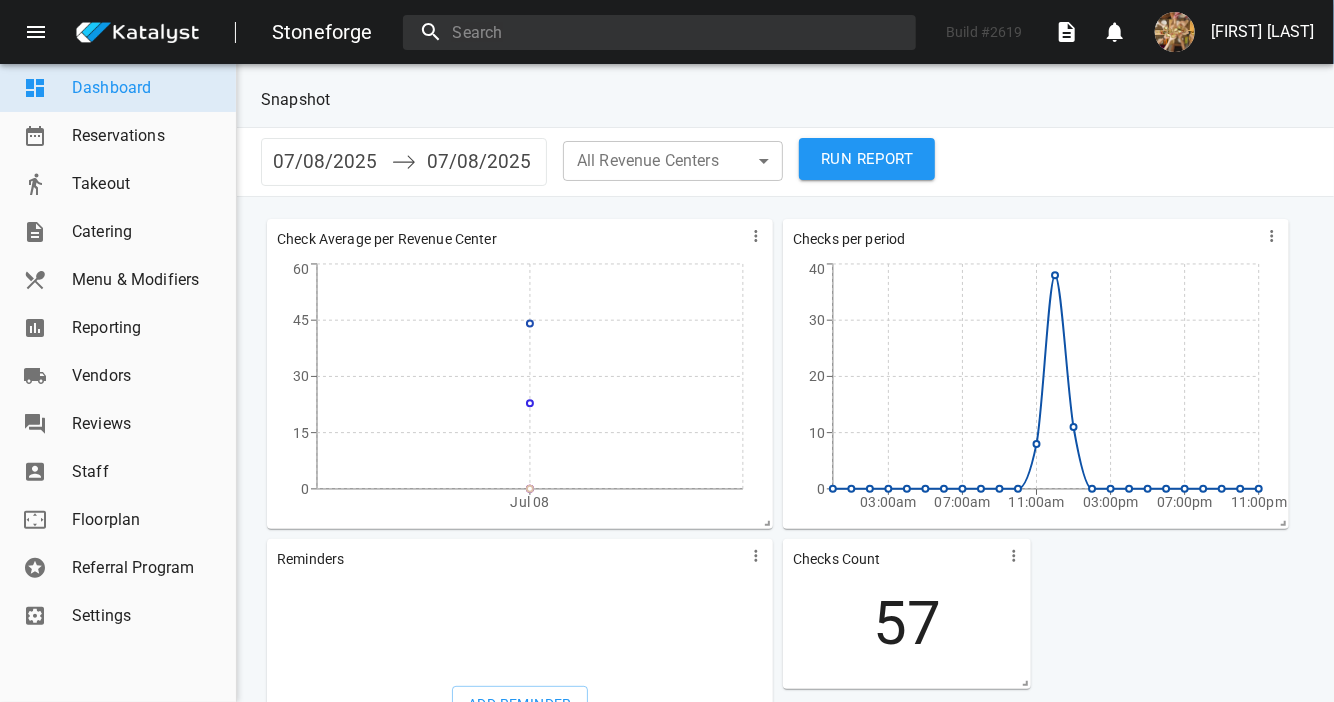 click on "Reservations" at bounding box center (146, 136) 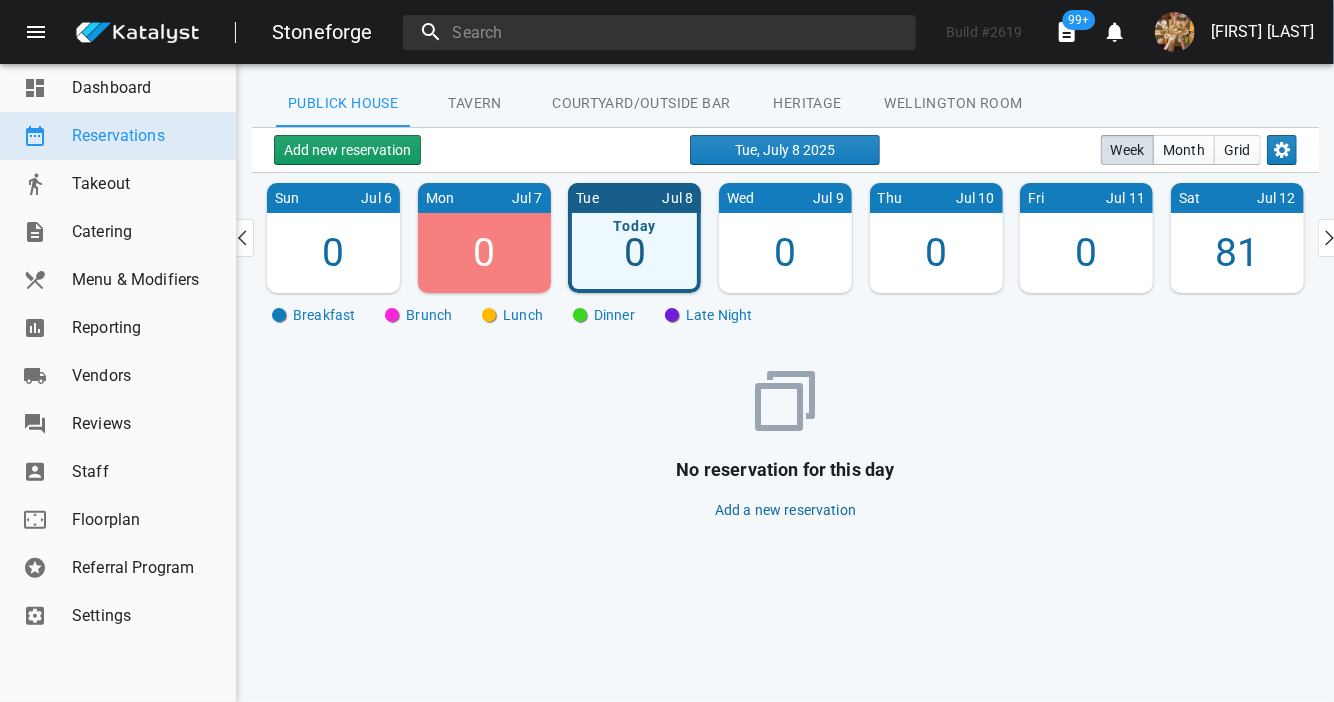 click on "81" at bounding box center (333, 253) 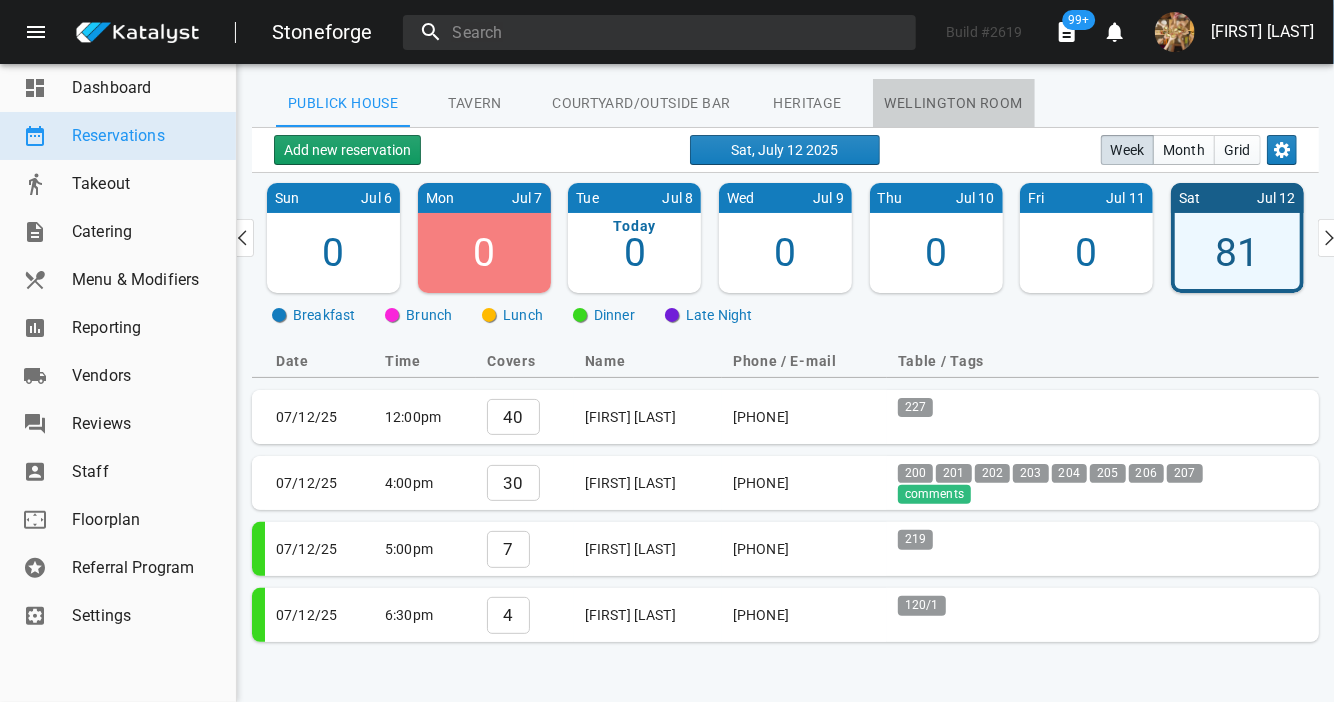 click on "Wellington Room" at bounding box center (343, 103) 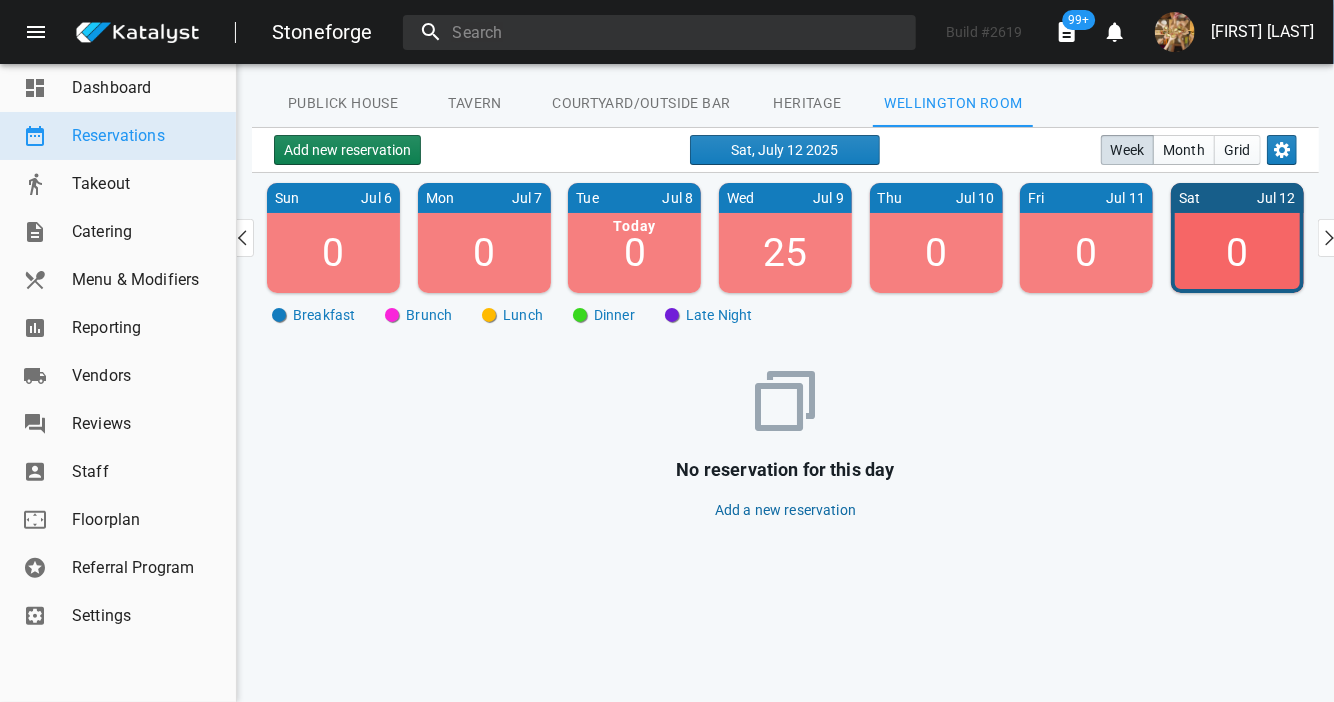 click on "Add new reservation" at bounding box center (347, 150) 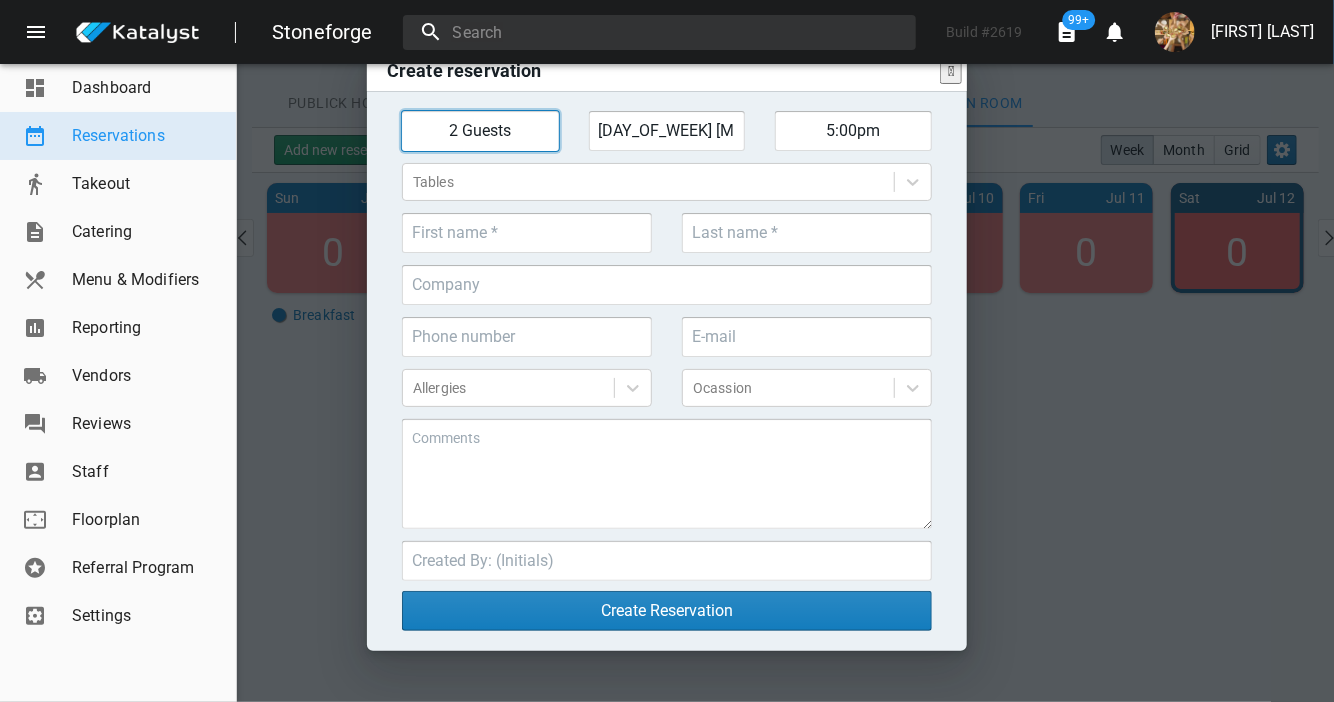 click on "2 Guests" at bounding box center (480, 131) 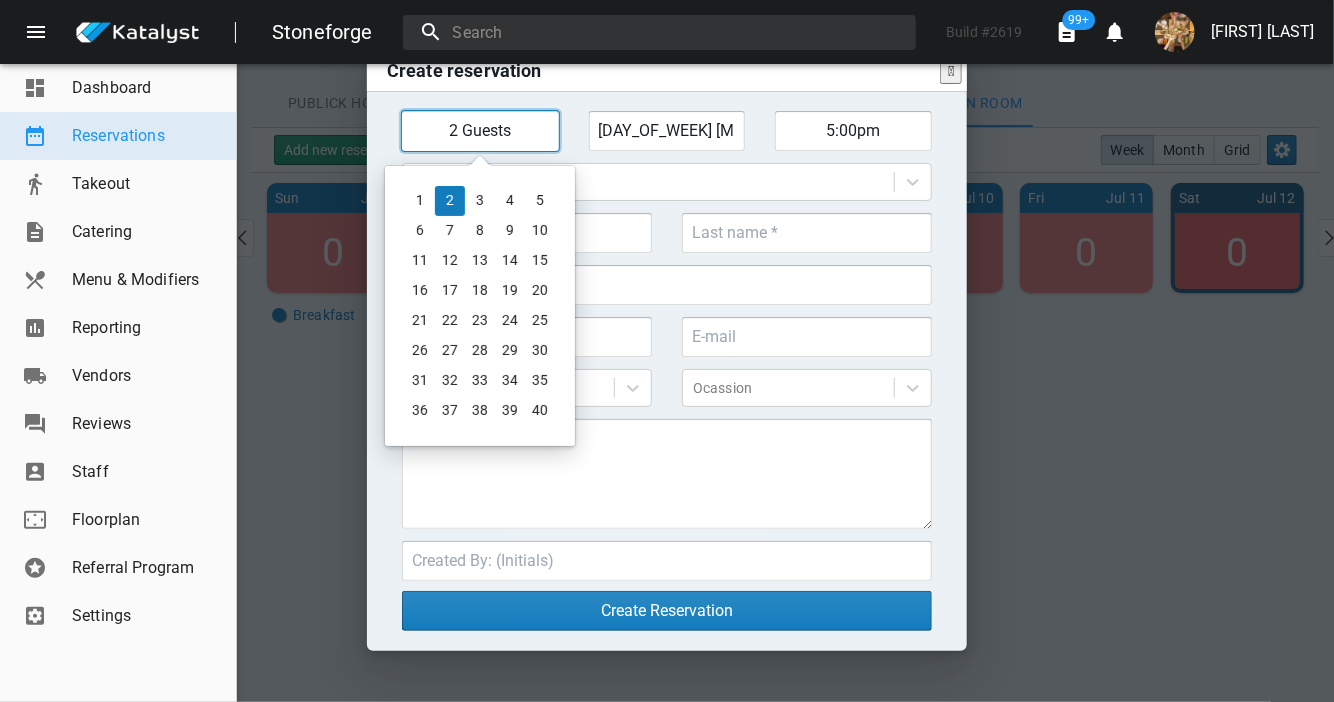 click on "39" at bounding box center (510, 411) 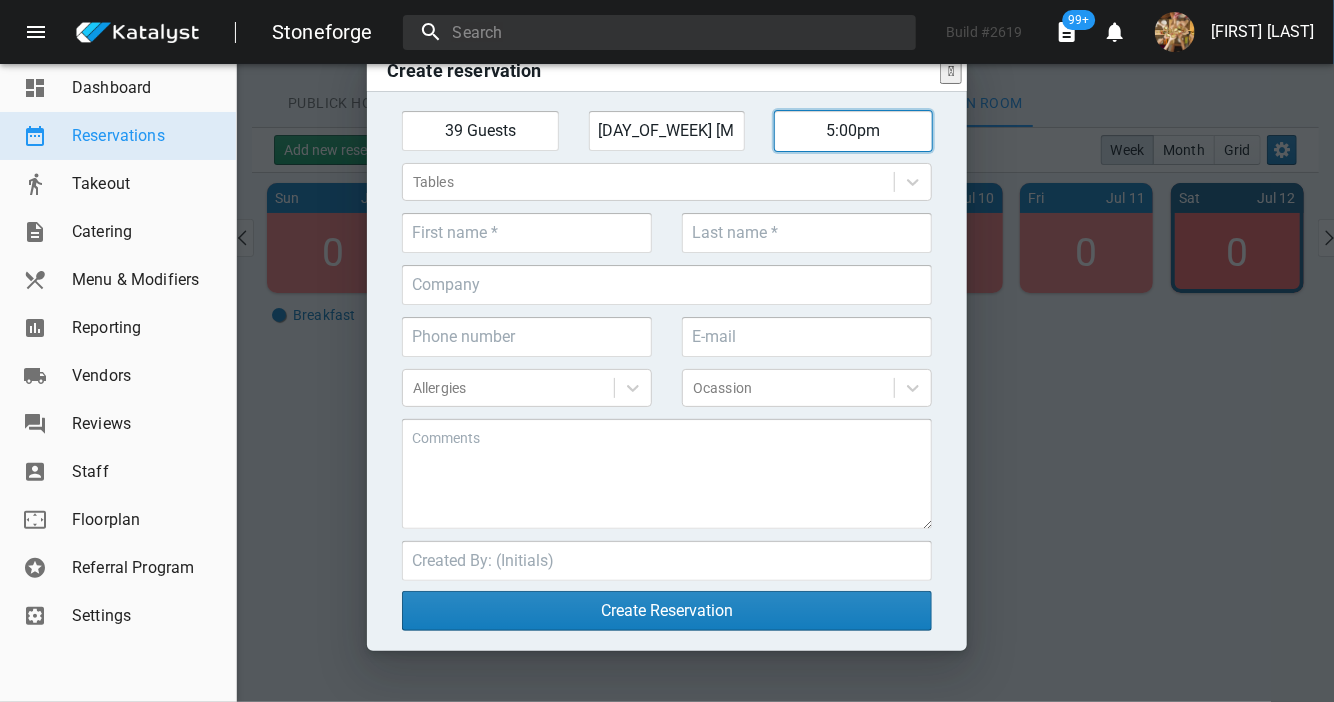 click on "5:00pm" at bounding box center (480, 131) 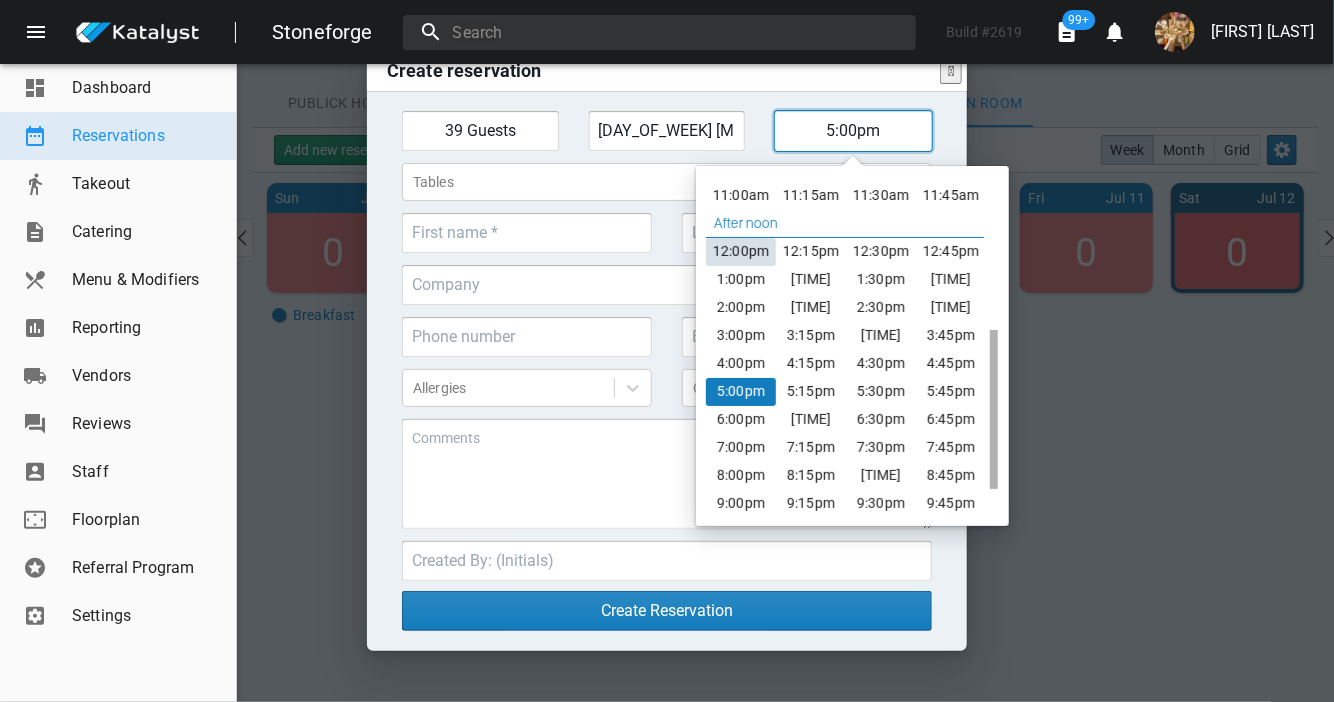 click on "12:00pm" at bounding box center [741, 252] 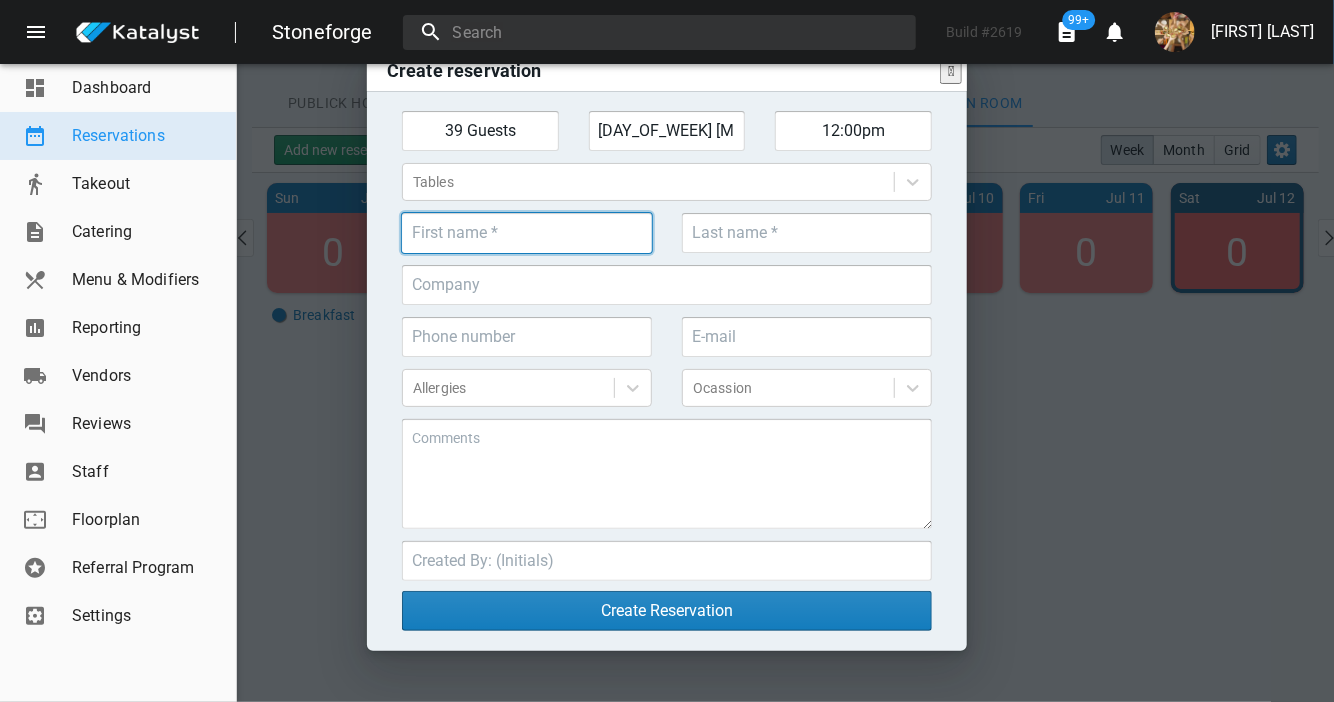 click at bounding box center (527, 233) 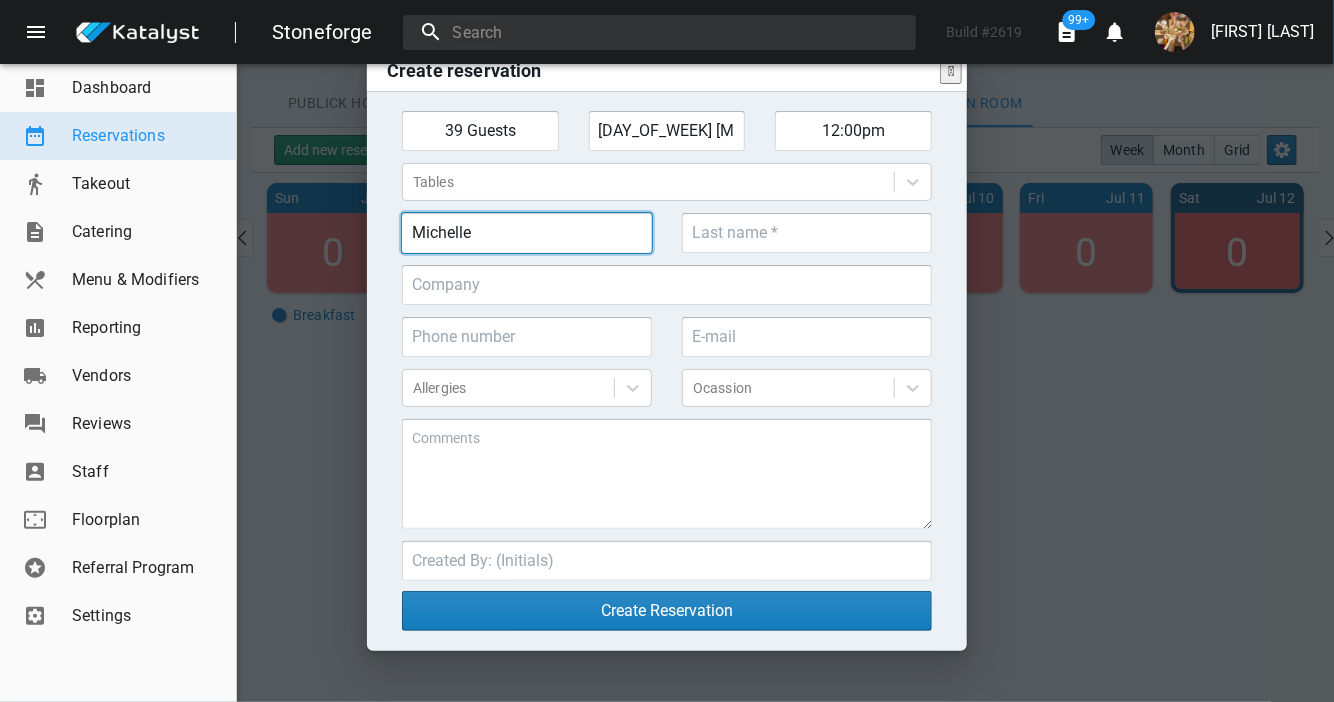 type on "Michelle" 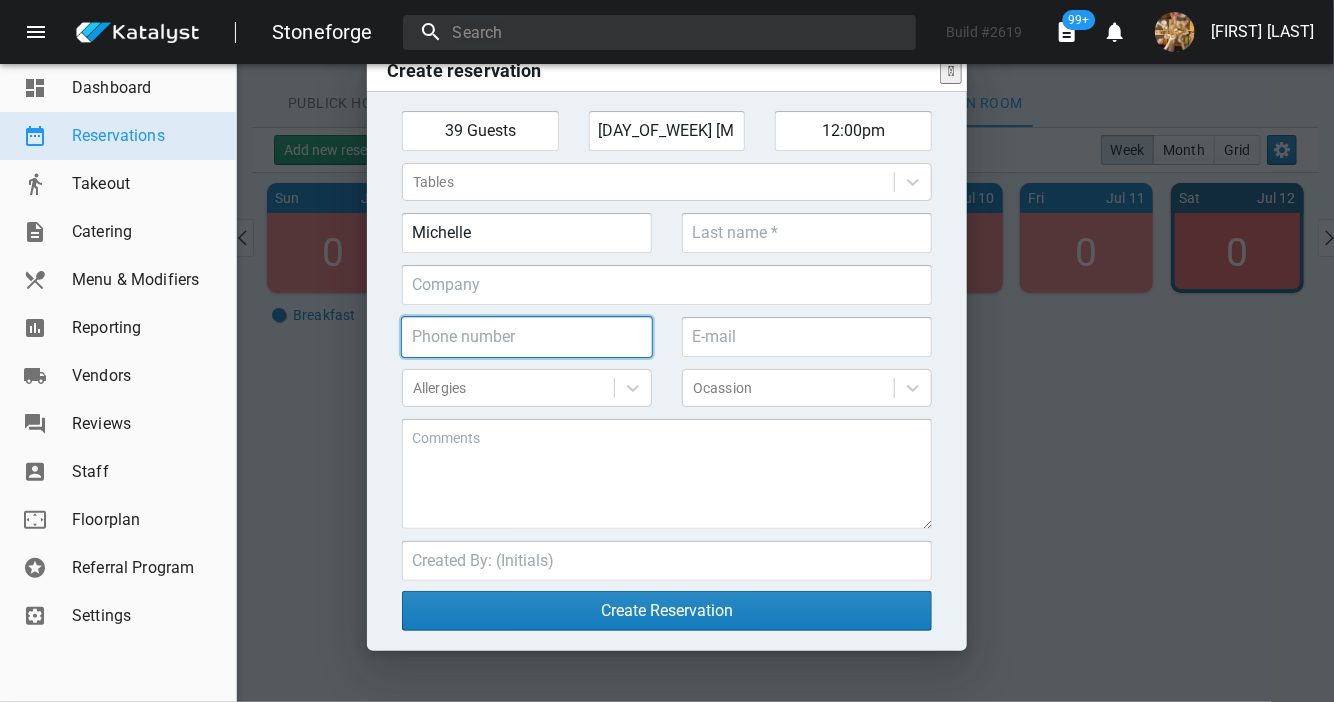 click at bounding box center [527, 233] 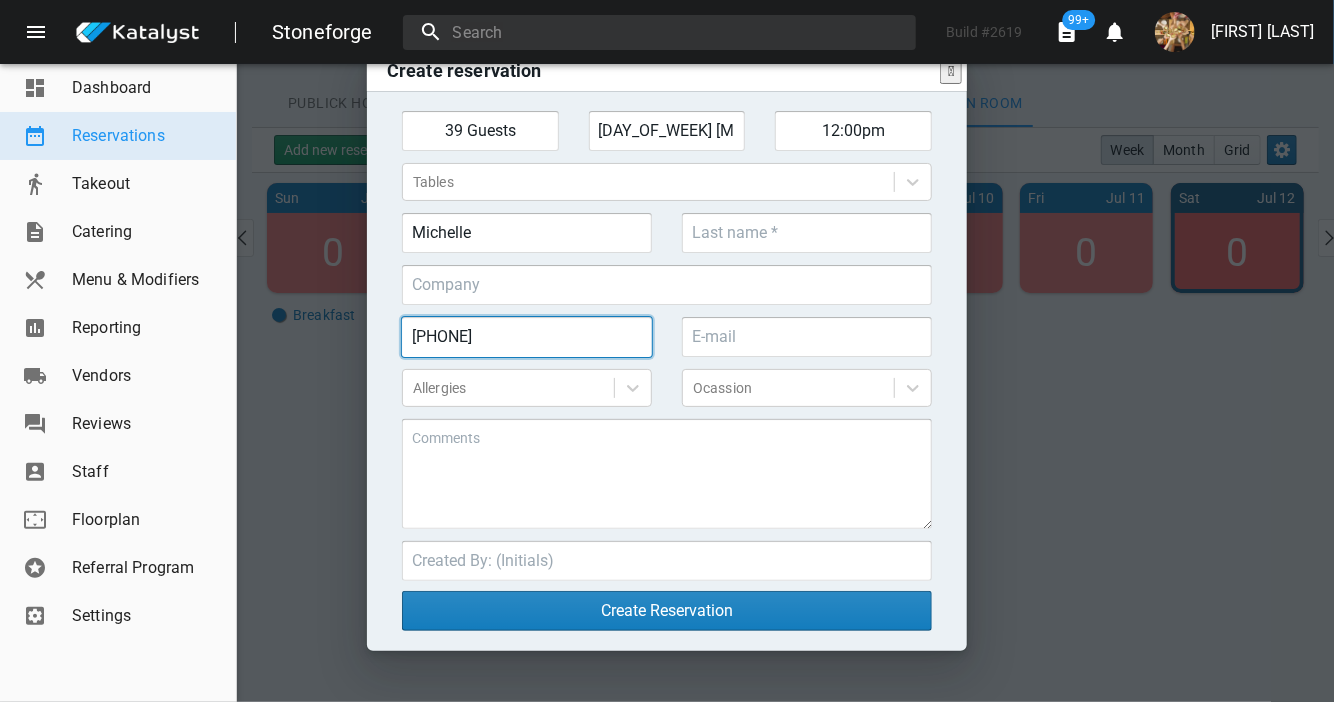 type on "[PHONE]" 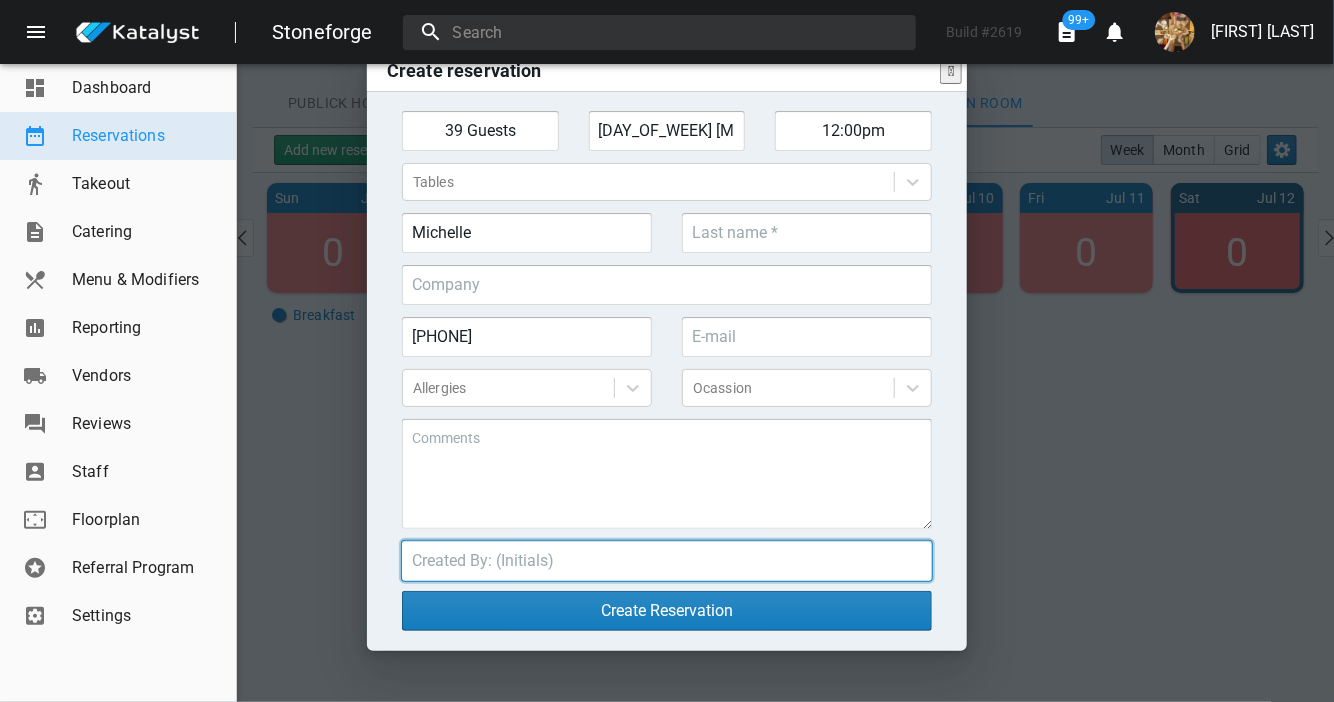 click at bounding box center (667, 285) 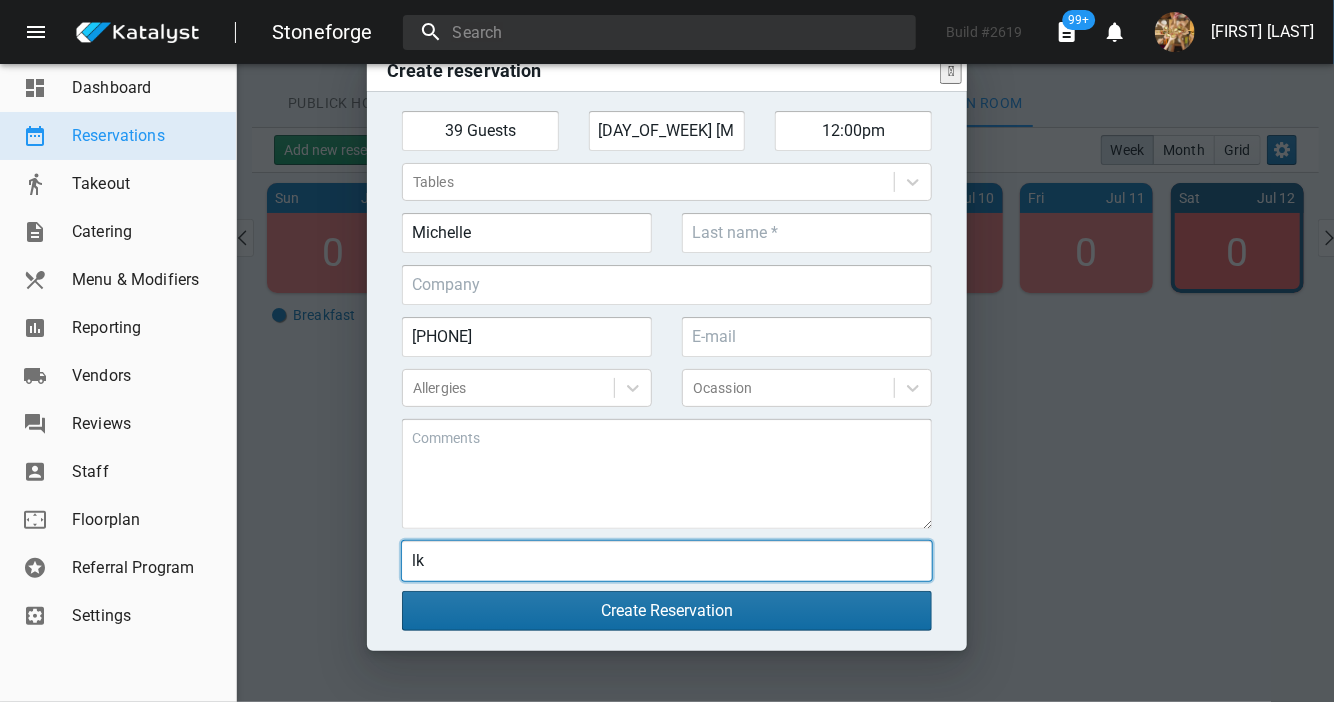 type on "lk" 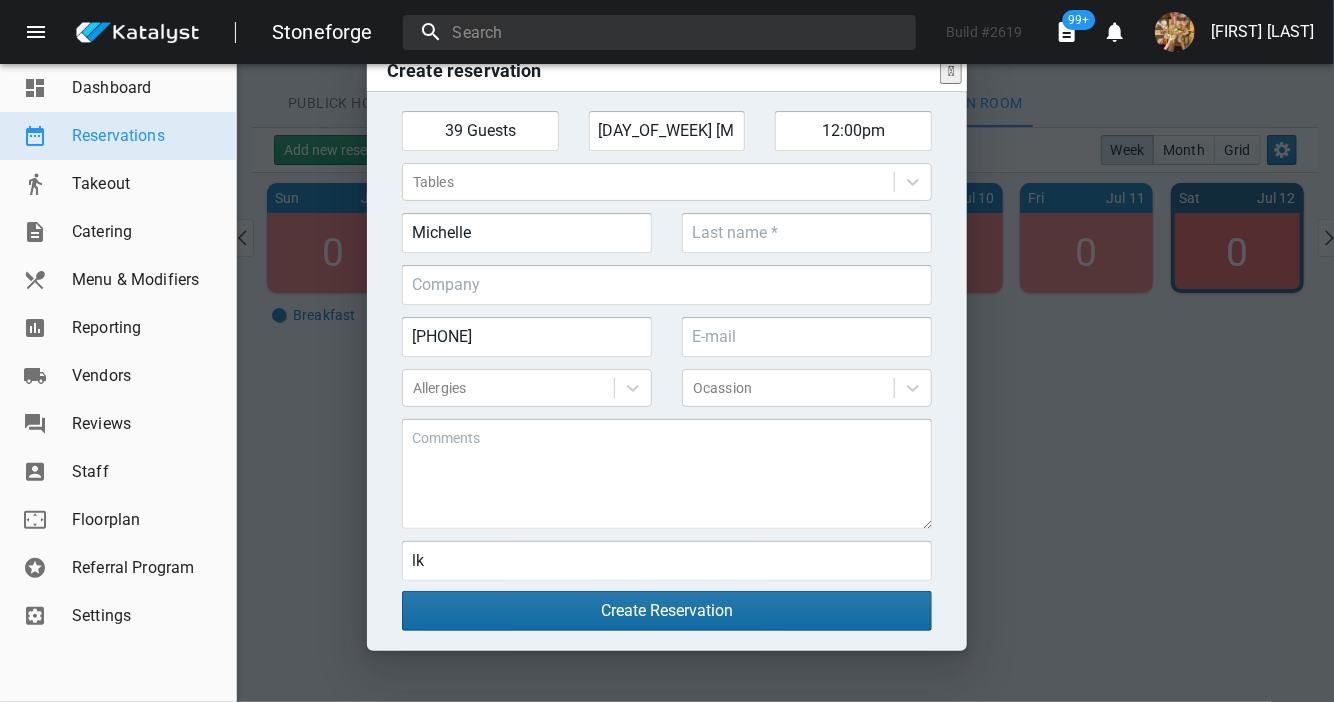 click on "Create Reservation" at bounding box center (667, 611) 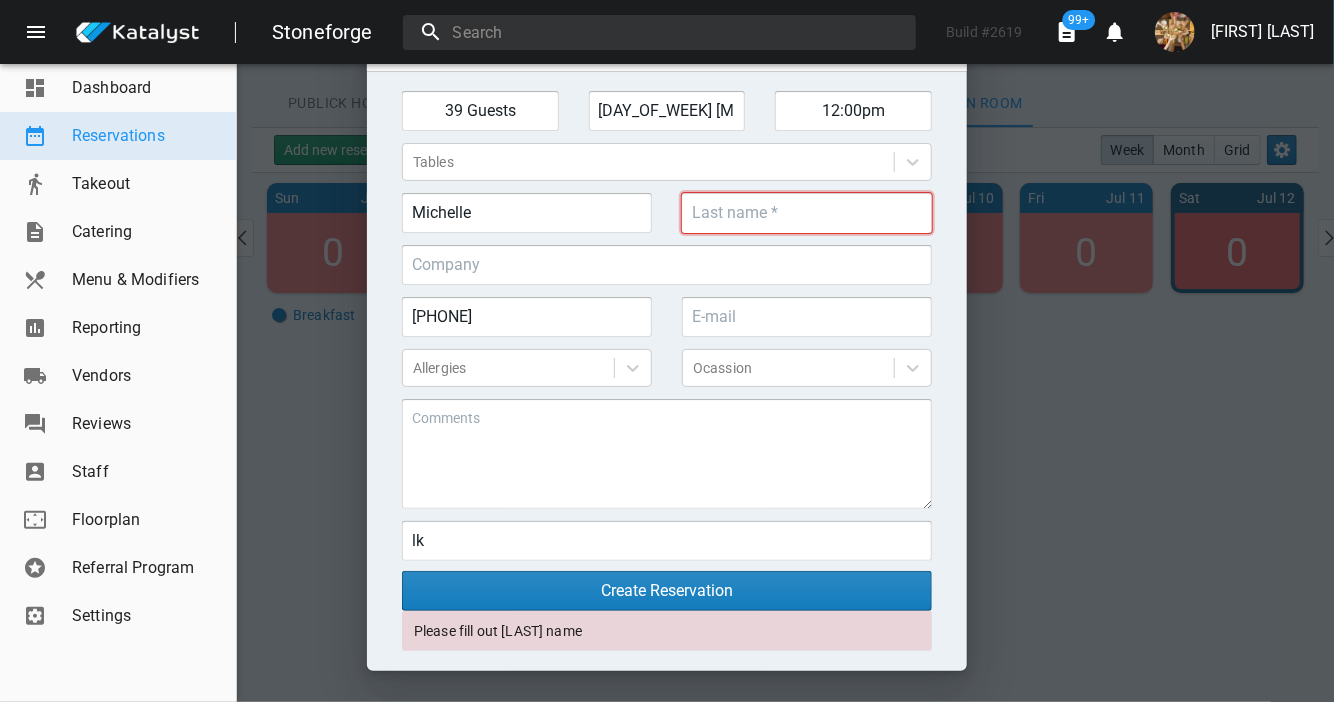 click at bounding box center (807, 213) 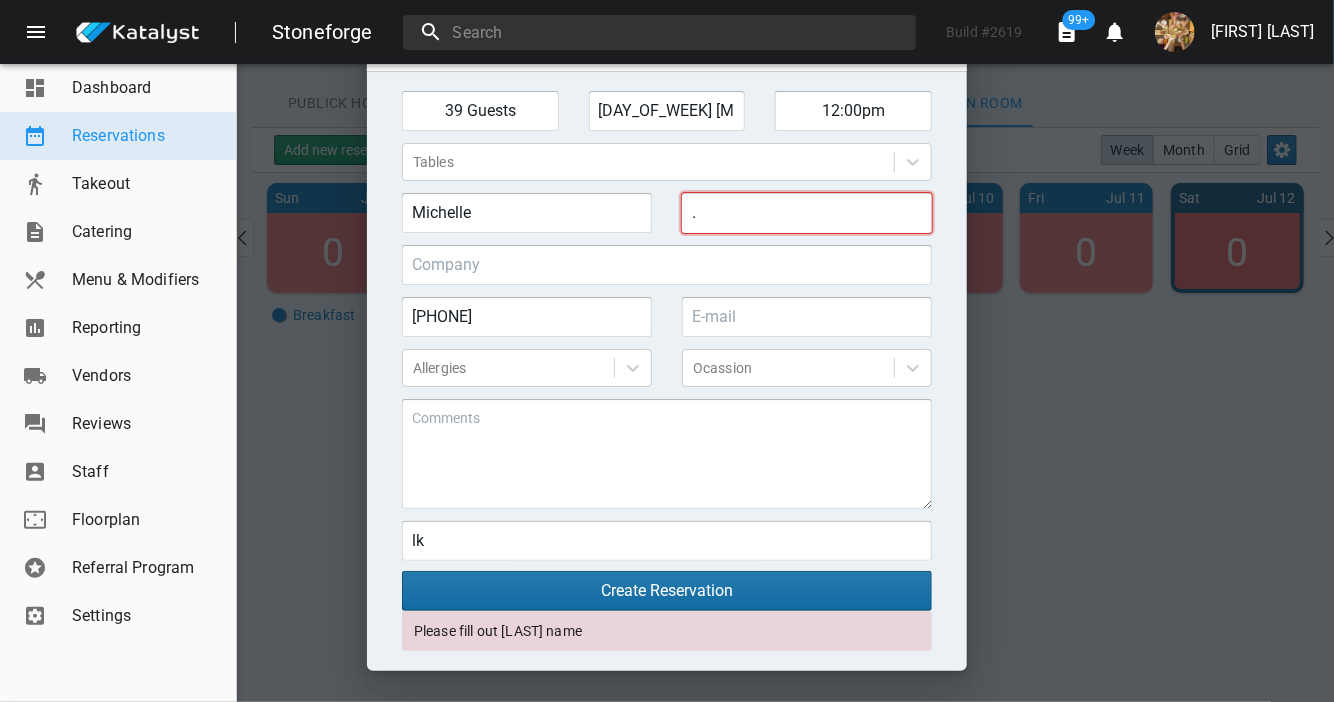 type on "." 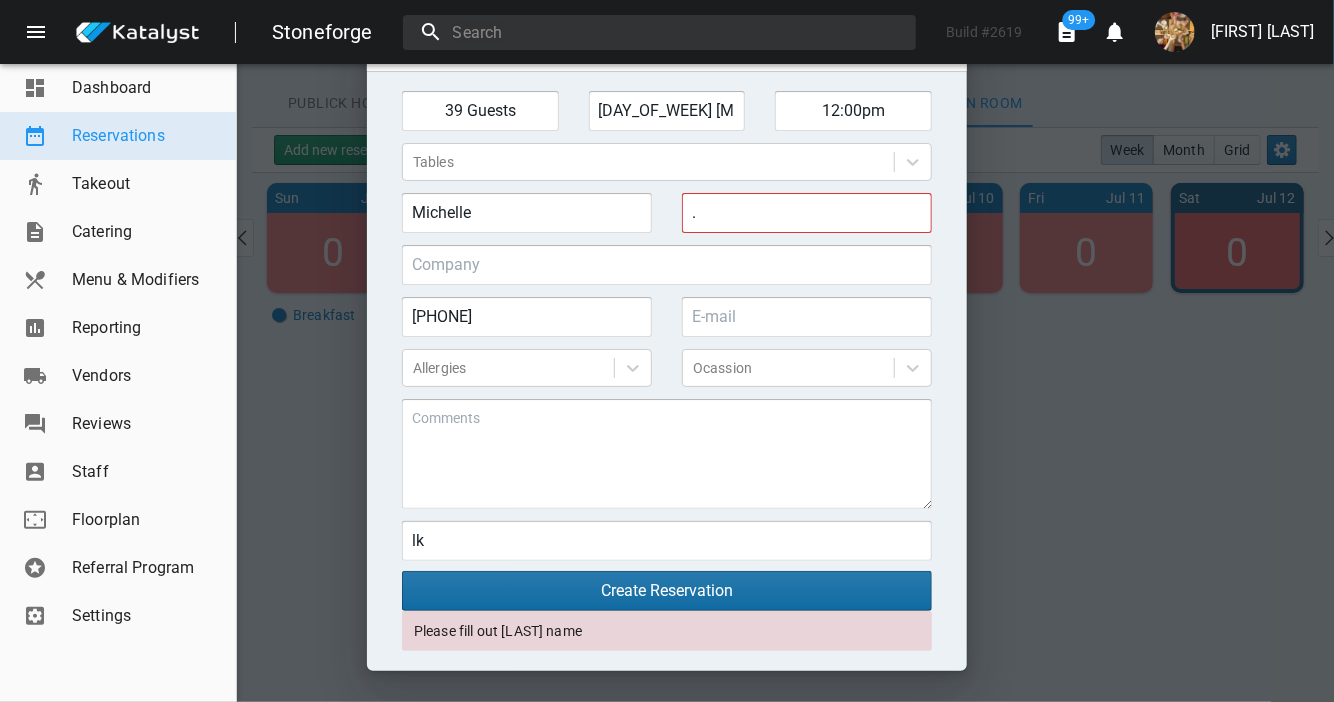 click on "Create Reservation" at bounding box center (667, 591) 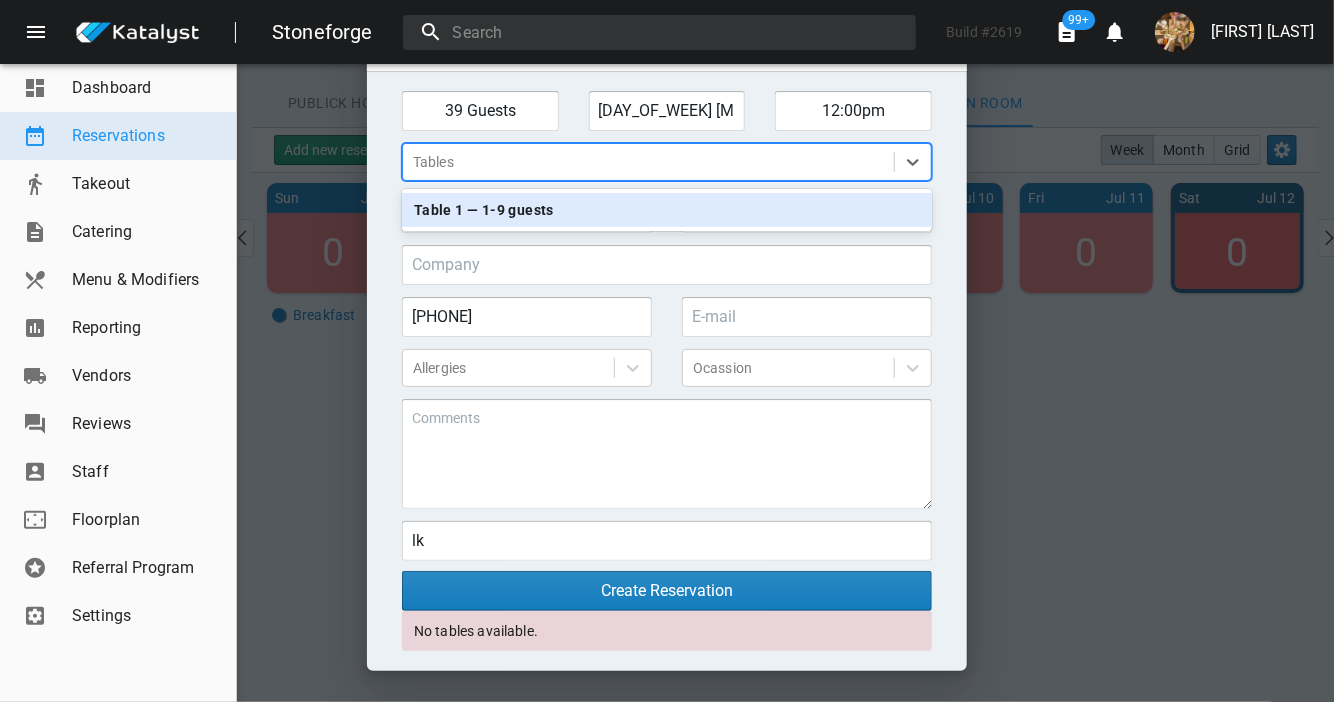 click on "Tables" at bounding box center (648, 162) 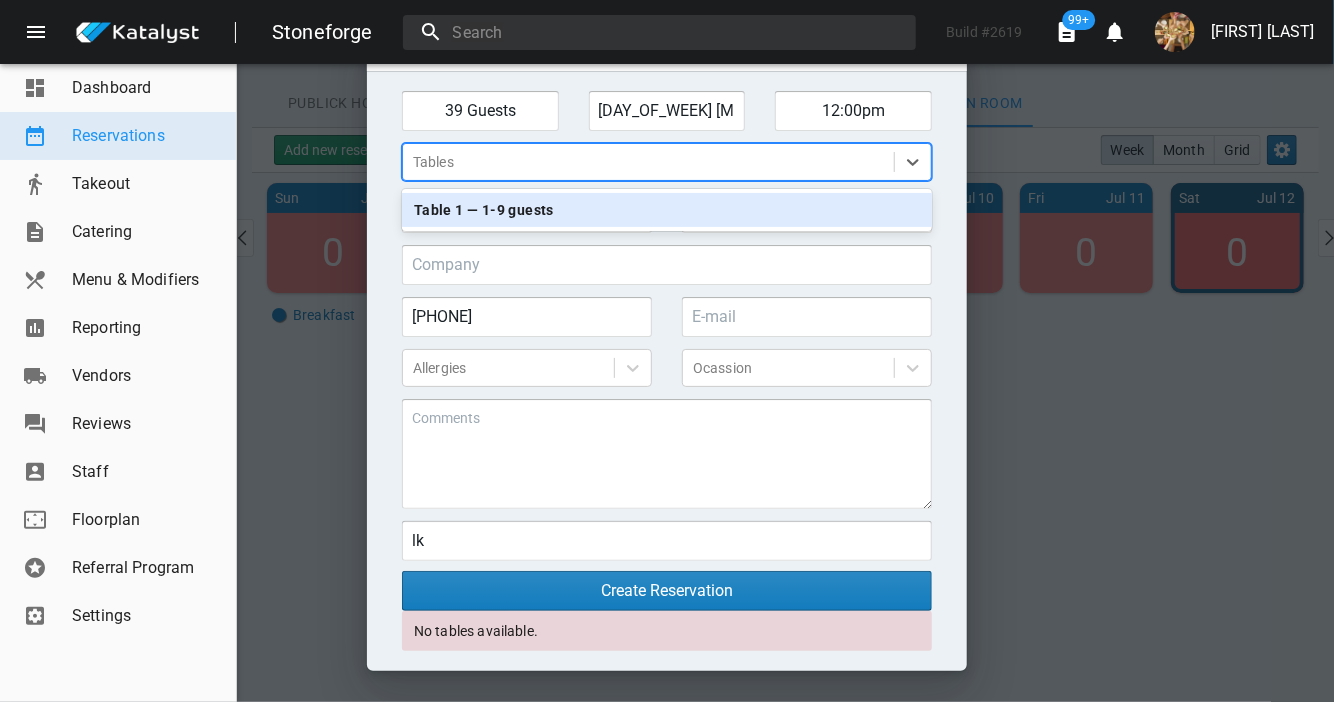 drag, startPoint x: 508, startPoint y: 206, endPoint x: 526, endPoint y: 395, distance: 189.85521 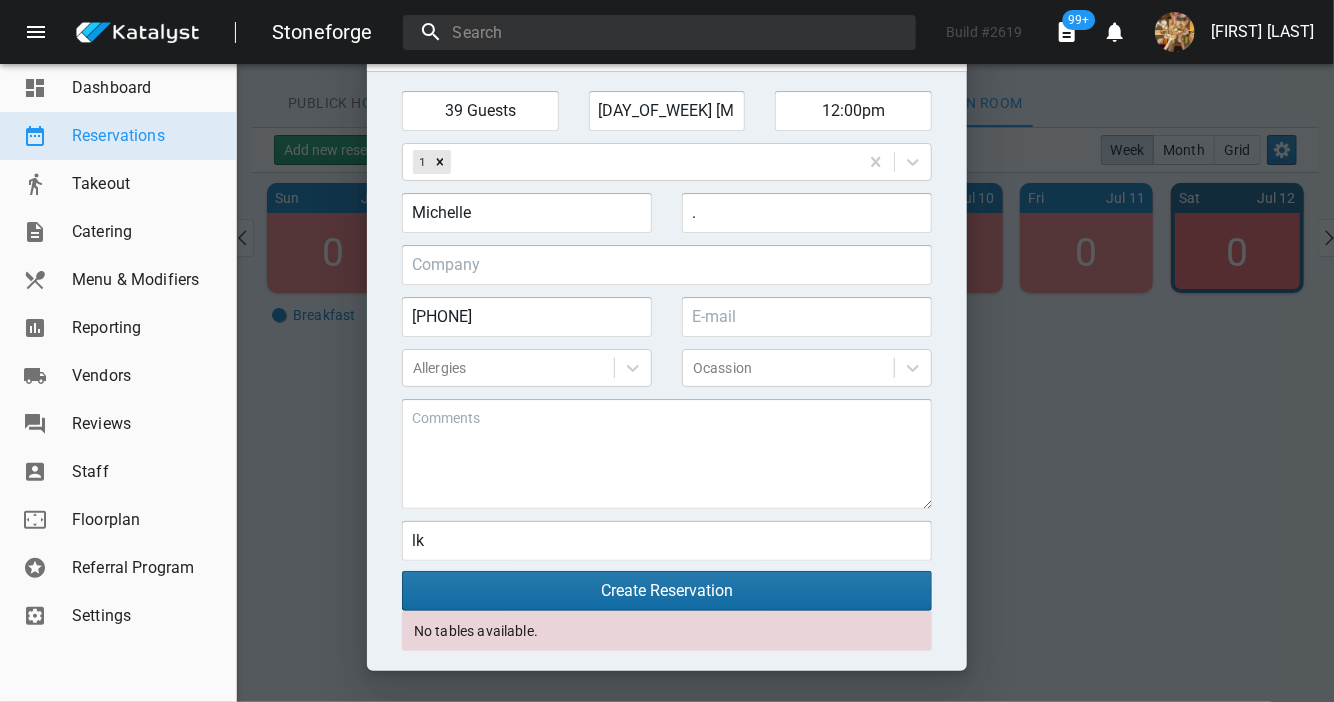 click on "Create Reservation" at bounding box center [667, 591] 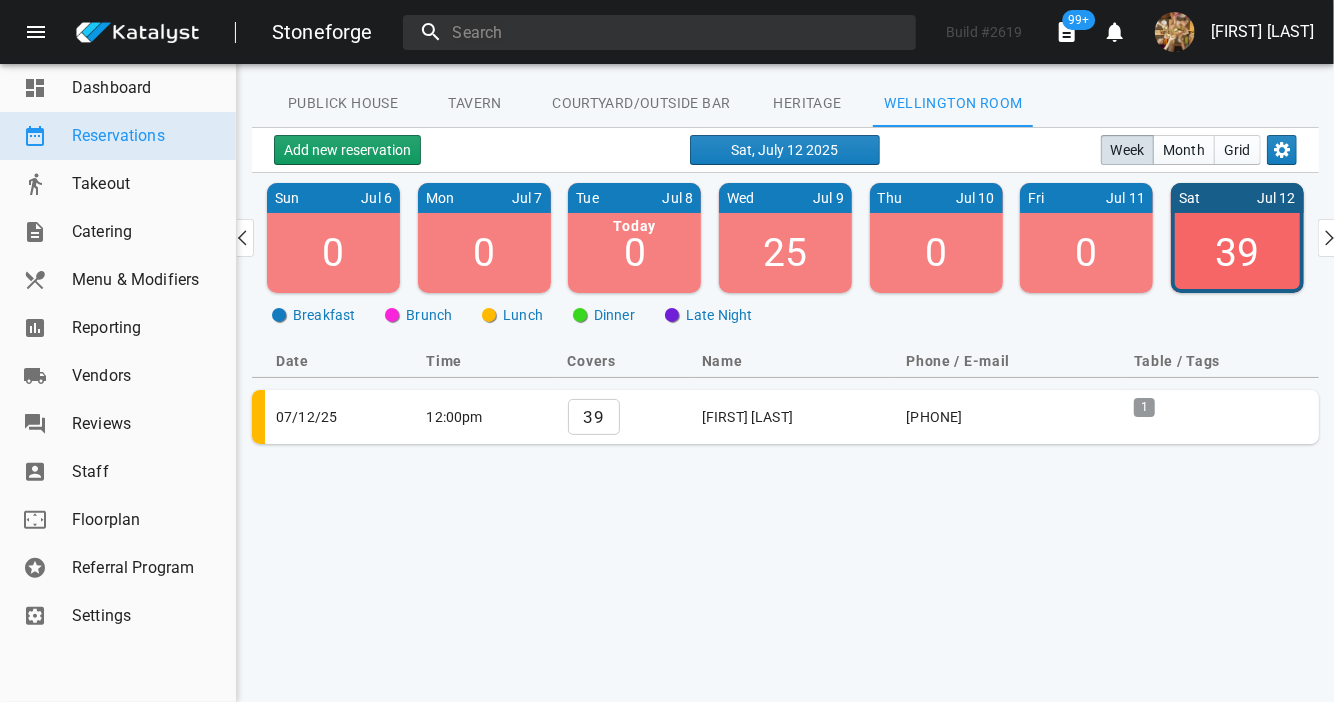click on "Heritage" at bounding box center (343, 103) 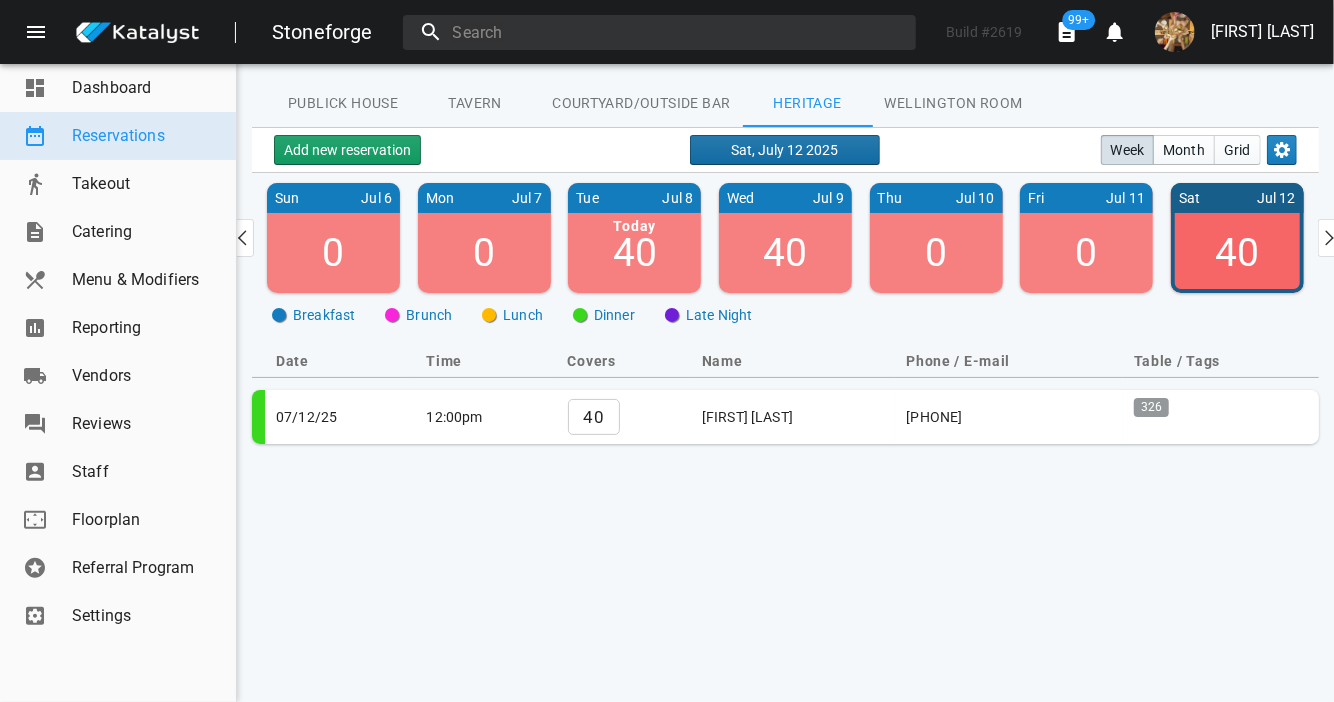 click on "Sat, July 12 2025" at bounding box center (785, 150) 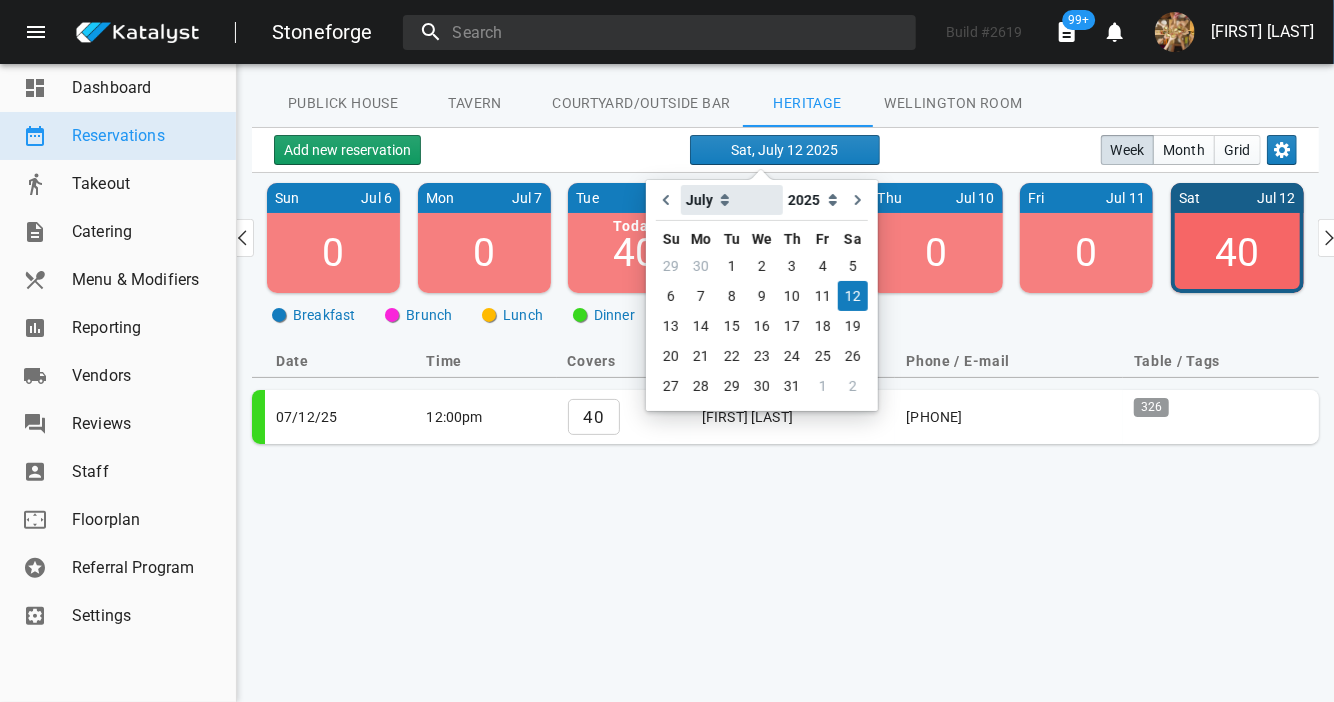 click on "January February March April May June July August September October November December" at bounding box center (732, 200) 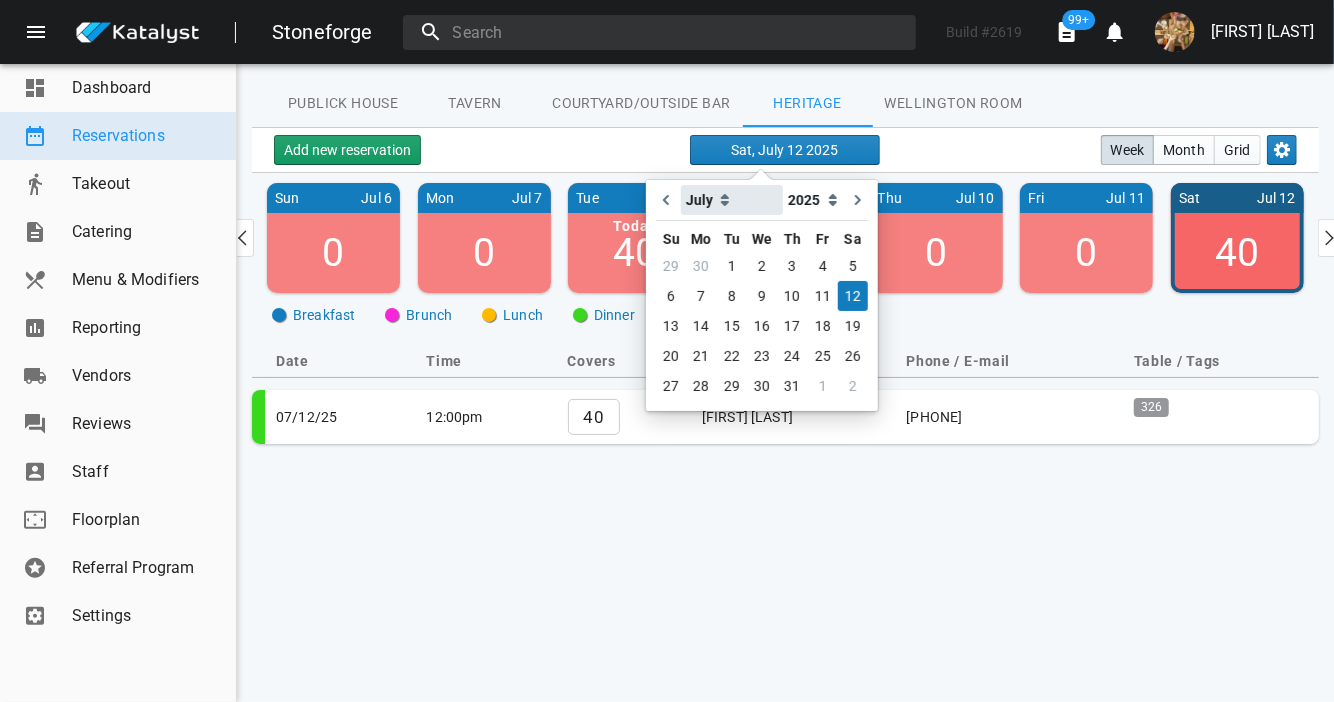 select on "11" 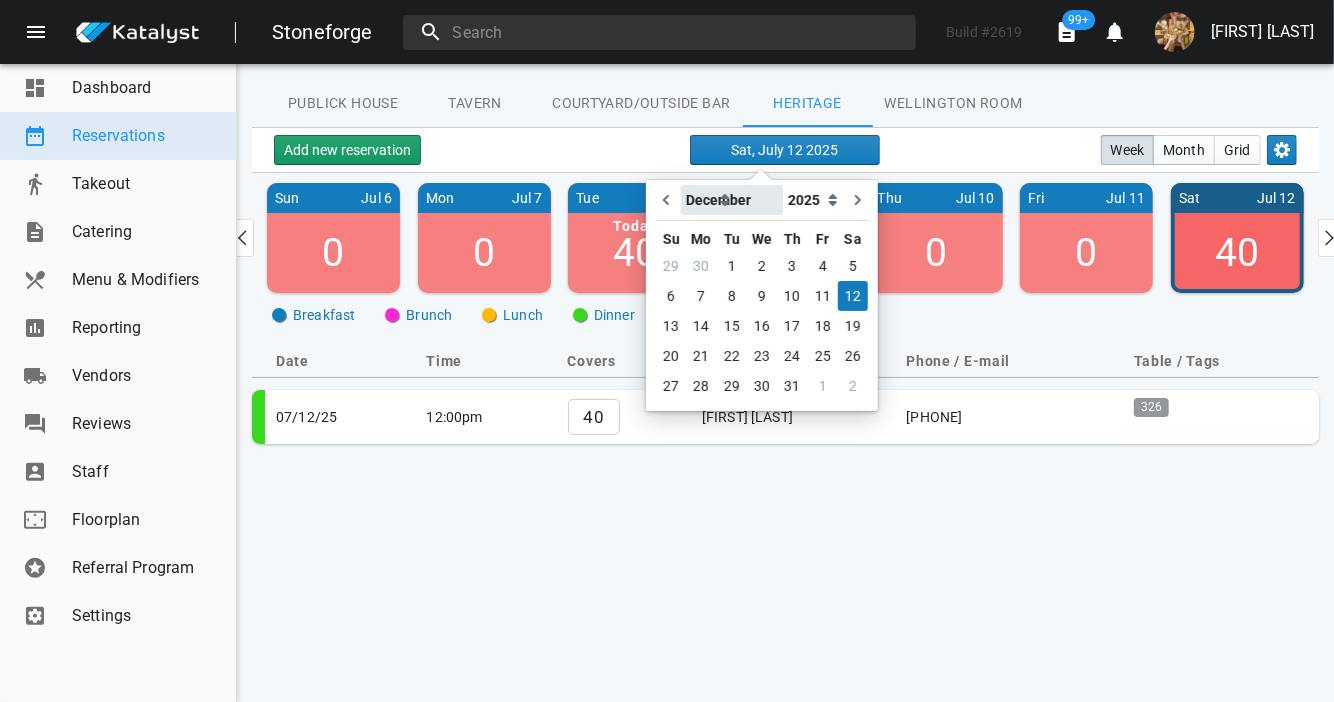 click on "January February March April May June July August September October November December" at bounding box center (732, 200) 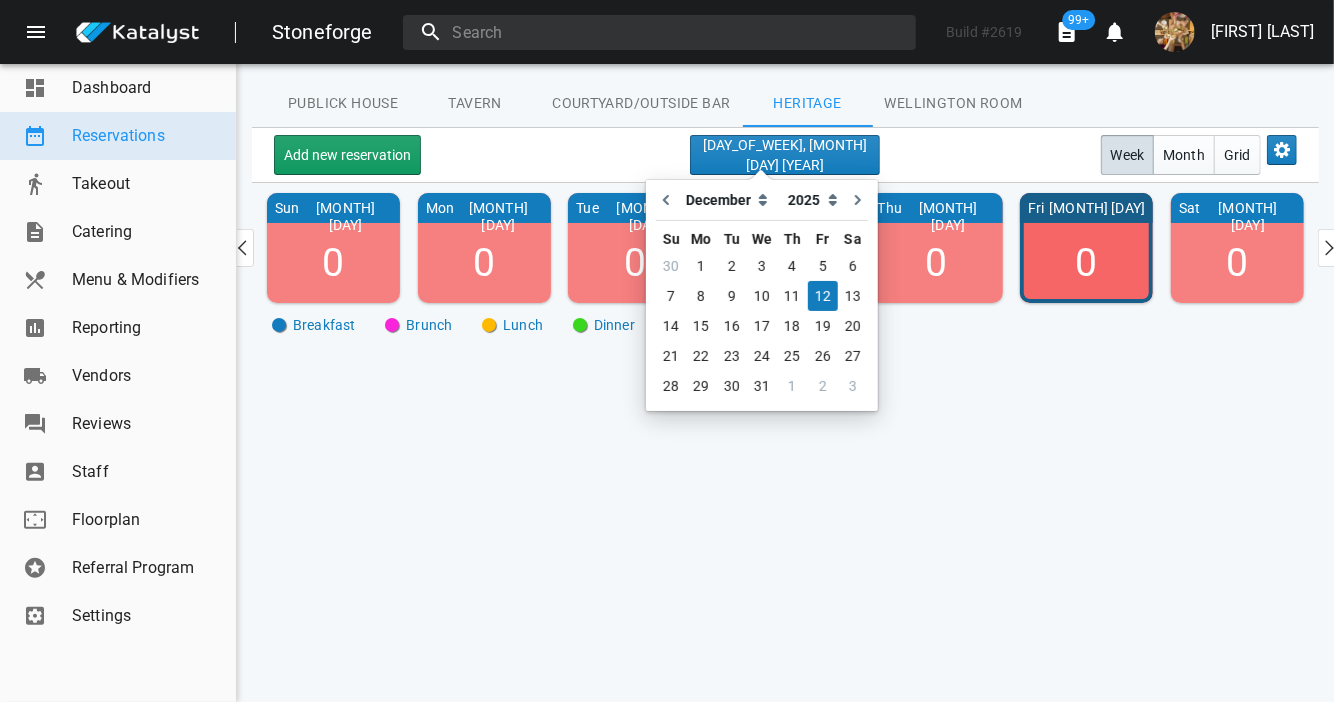 click on "[BUILD] #  2619 99+ 0 [FIRST] [LAST] Dashboard Reservations Takeout Catering Menu & Modifiers Reporting Vendors Reviews Staff Floorplan Referral Program Settings Publick House Tavern Courtyard/Outside Bar Heritage Wellington Room Add new reservation [DAY_OF_WEEK], [MONTH] [DAY] [YEAR] Week Month Grid     Sun [MONTH] [DAY] 0 Mon [MONTH] [DAY] 0 Tue [MONTH] [DAY] 0 Wed [MONTH] [DAY] 0 Thu [MONTH] [DAY] 0 Fri [MONTH] [DAY] 0 Sat [MONTH] [DAY] 0 Breakfast Brunch Lunch Dinner Late Night 10 January February March April May June July August September October November December Open dropdown 2020 2021 2022 2023 2024 2025 2026 Open dropdown Su Mo Tu We Th Fr Sa 30 1 2 3 4 5 6 7 8 9 10 11 12 13 14 15 16 17 18 19 20 21 22 23 24 25 26 27 28 29 30 31 1 2 3" at bounding box center (667, 351) 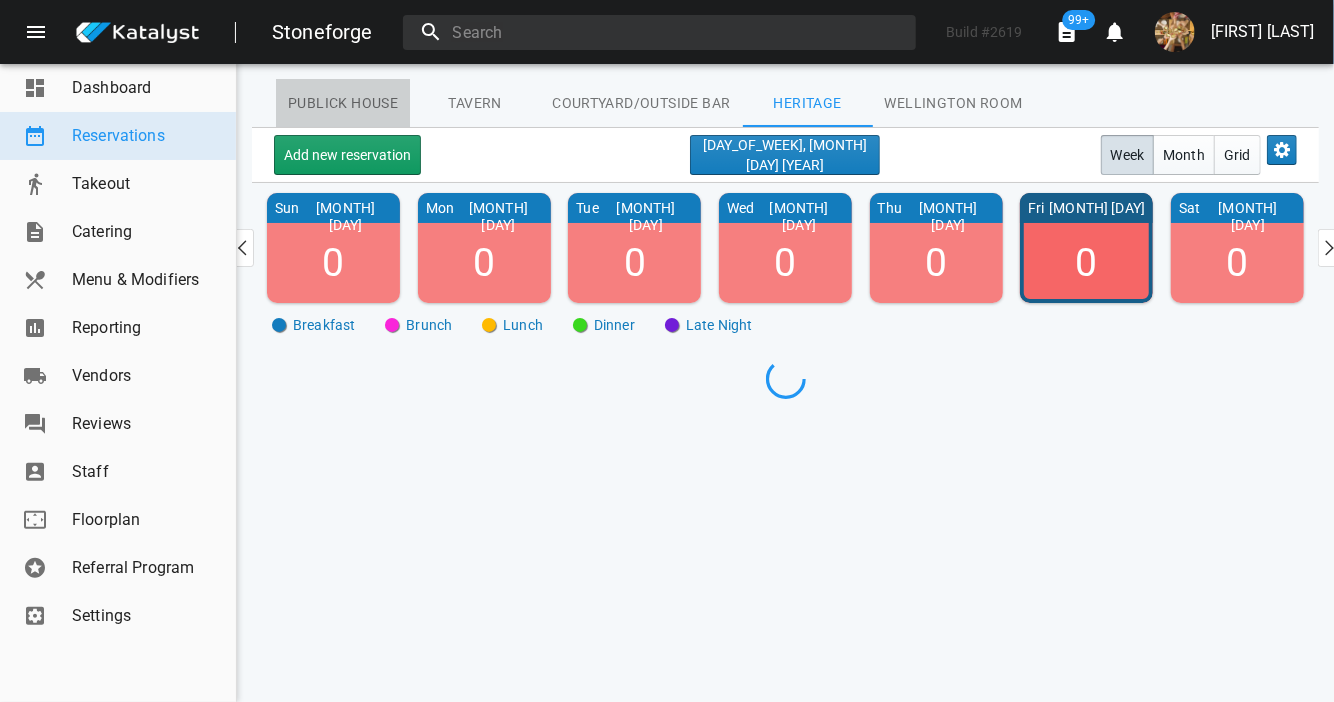 click on "Publick House" at bounding box center [343, 103] 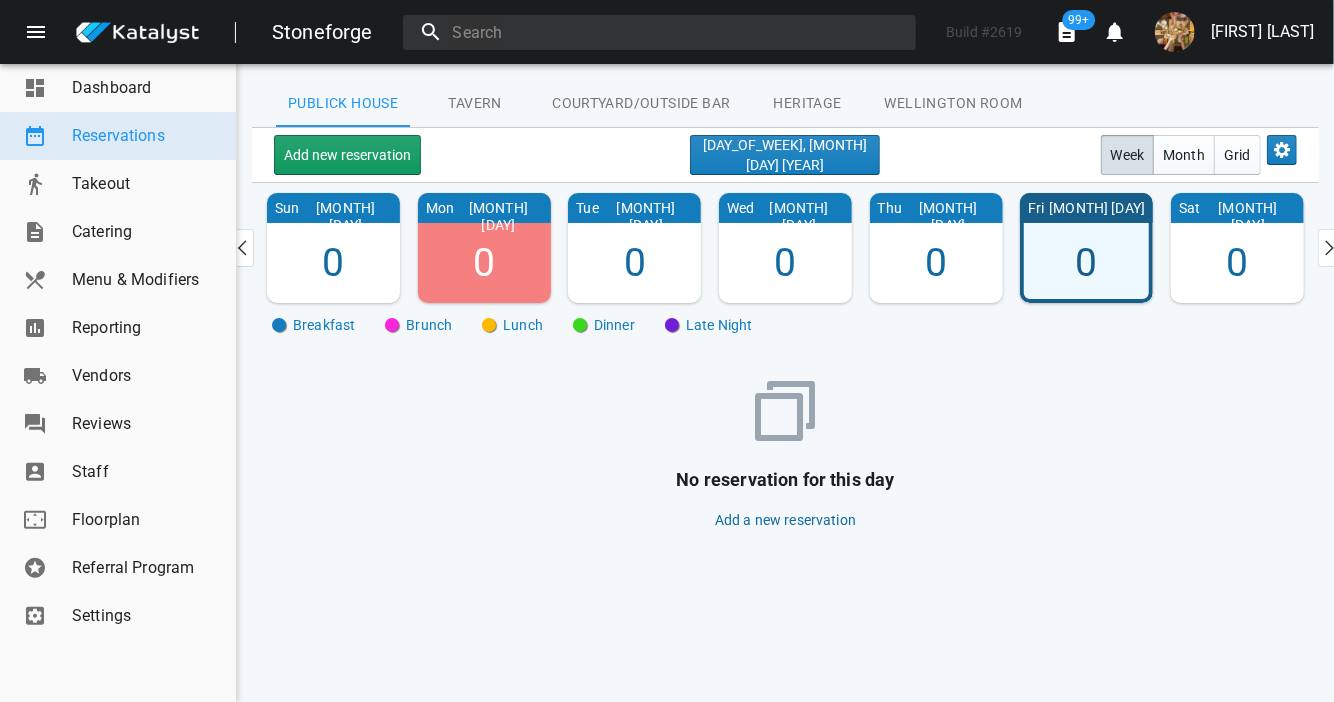 click at bounding box center [242, 248] 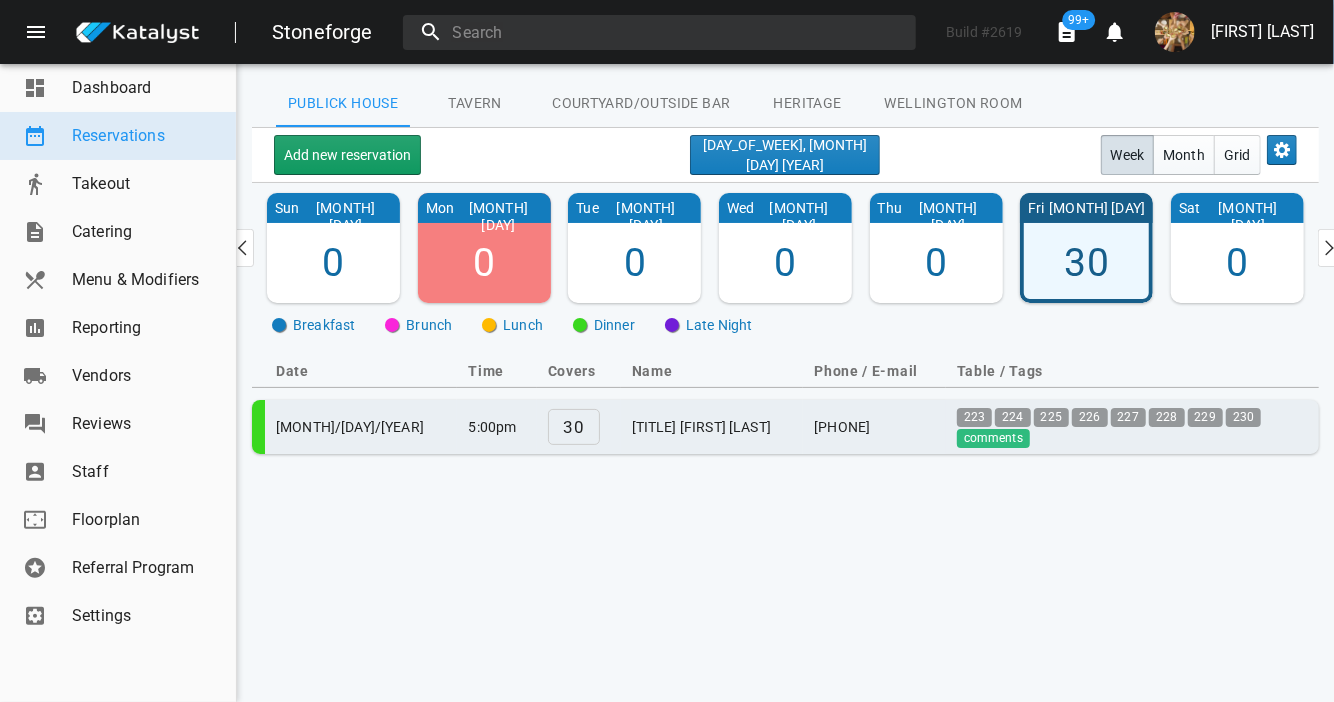 click on "[TITLE] [FIRST] [LAST]" at bounding box center (712, 427) 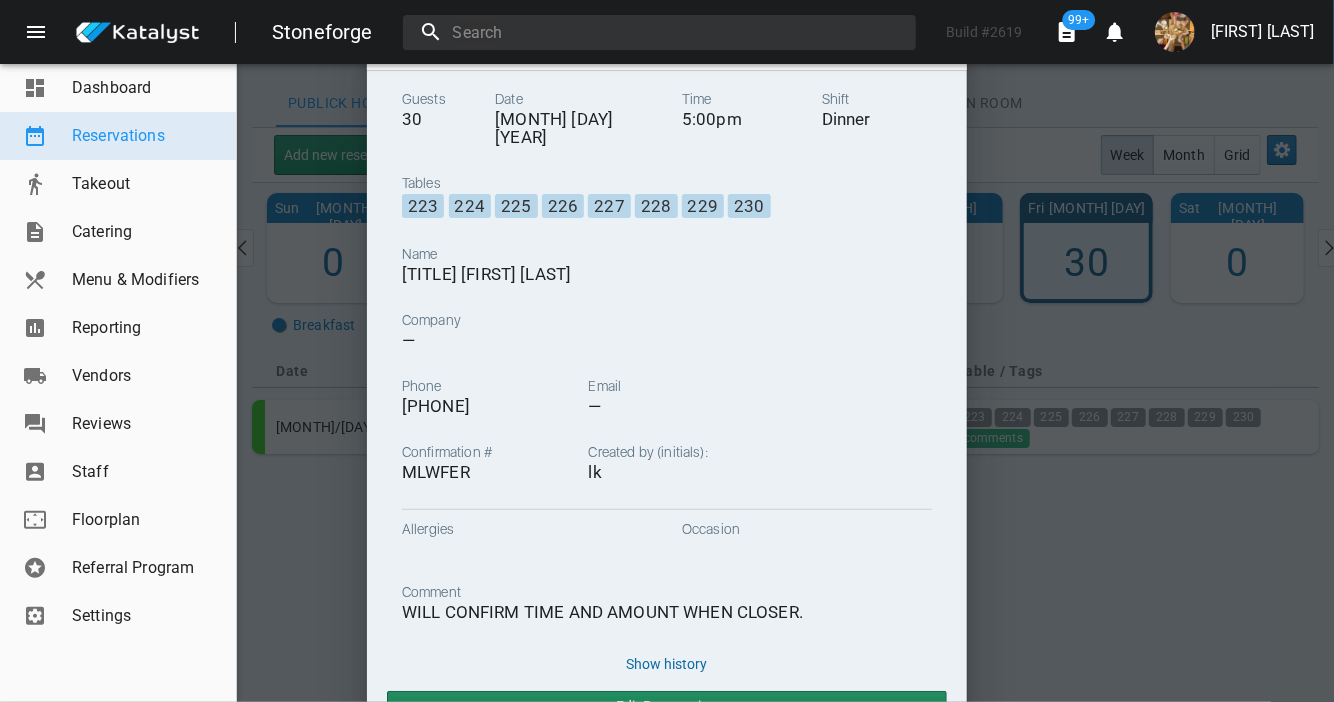 click on "Edit Reservation" at bounding box center [667, 706] 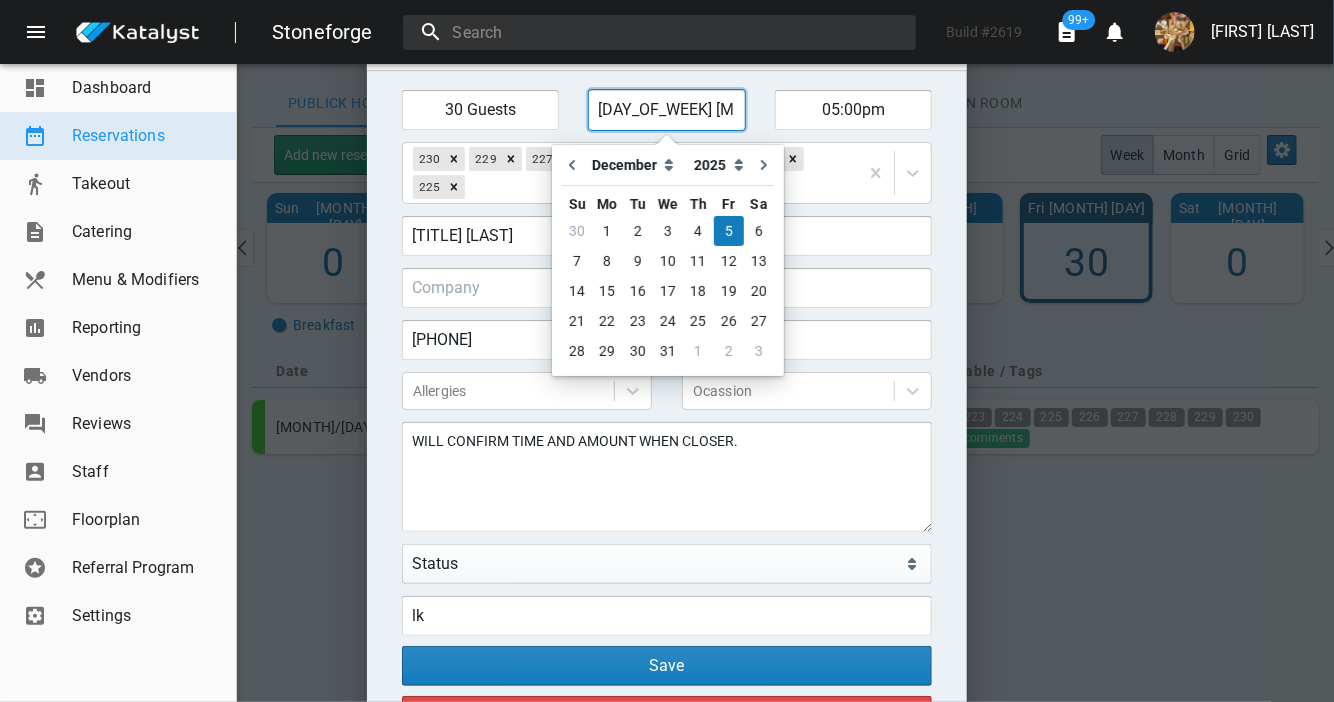 click on "[DAY_OF_WEEK] [MONTH]/[DAY]/[YEAR]" at bounding box center [667, 110] 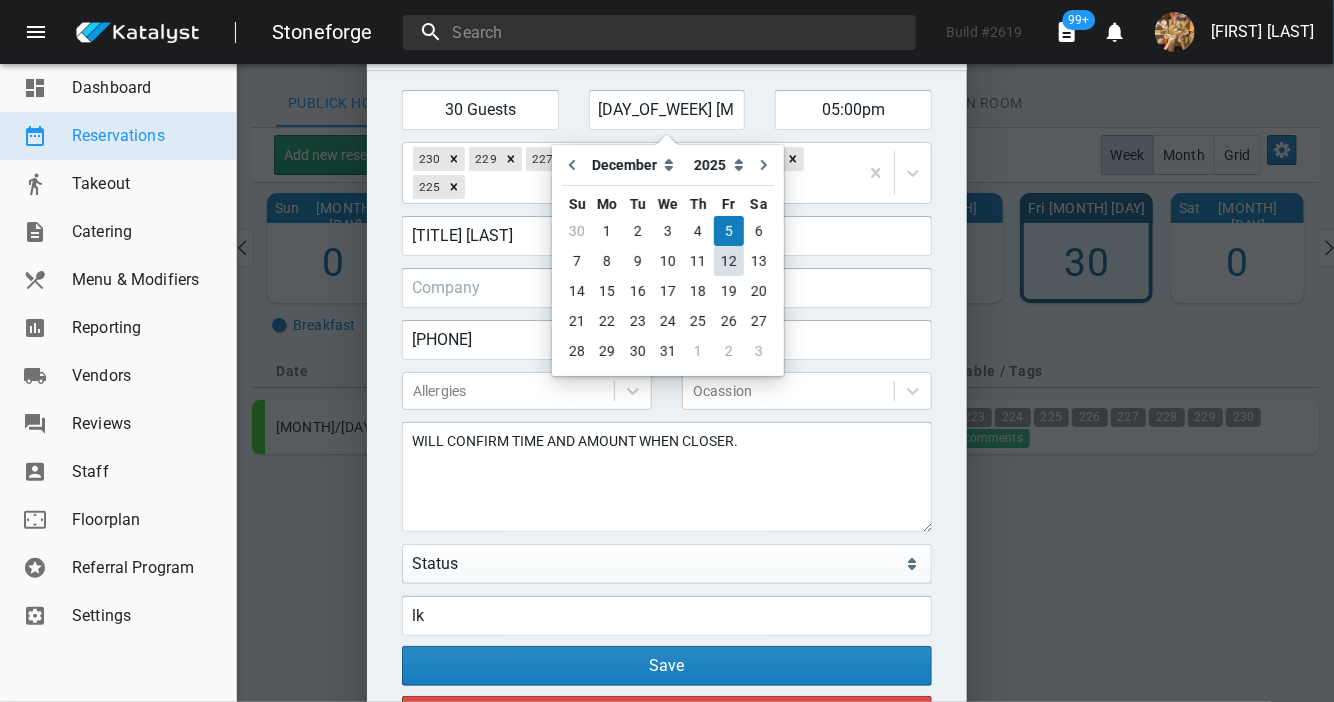 click on "12" at bounding box center (728, 261) 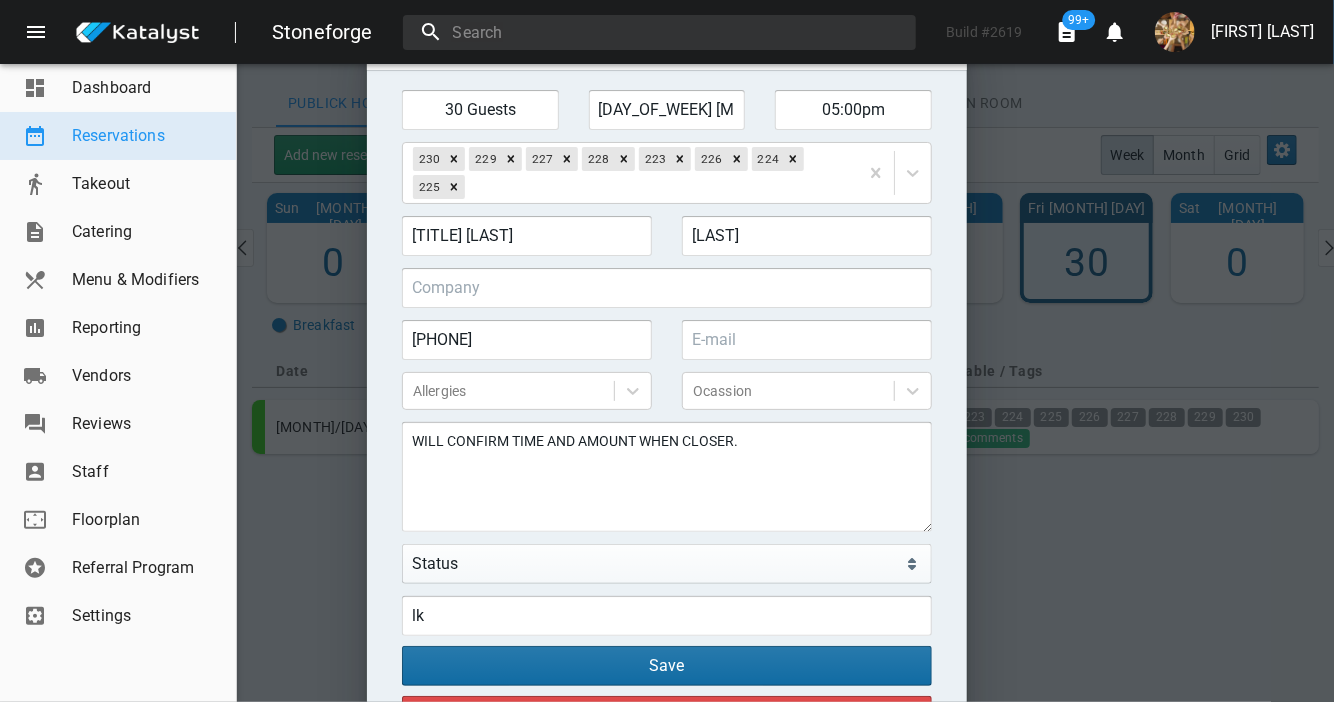 click on "Save" at bounding box center (667, 666) 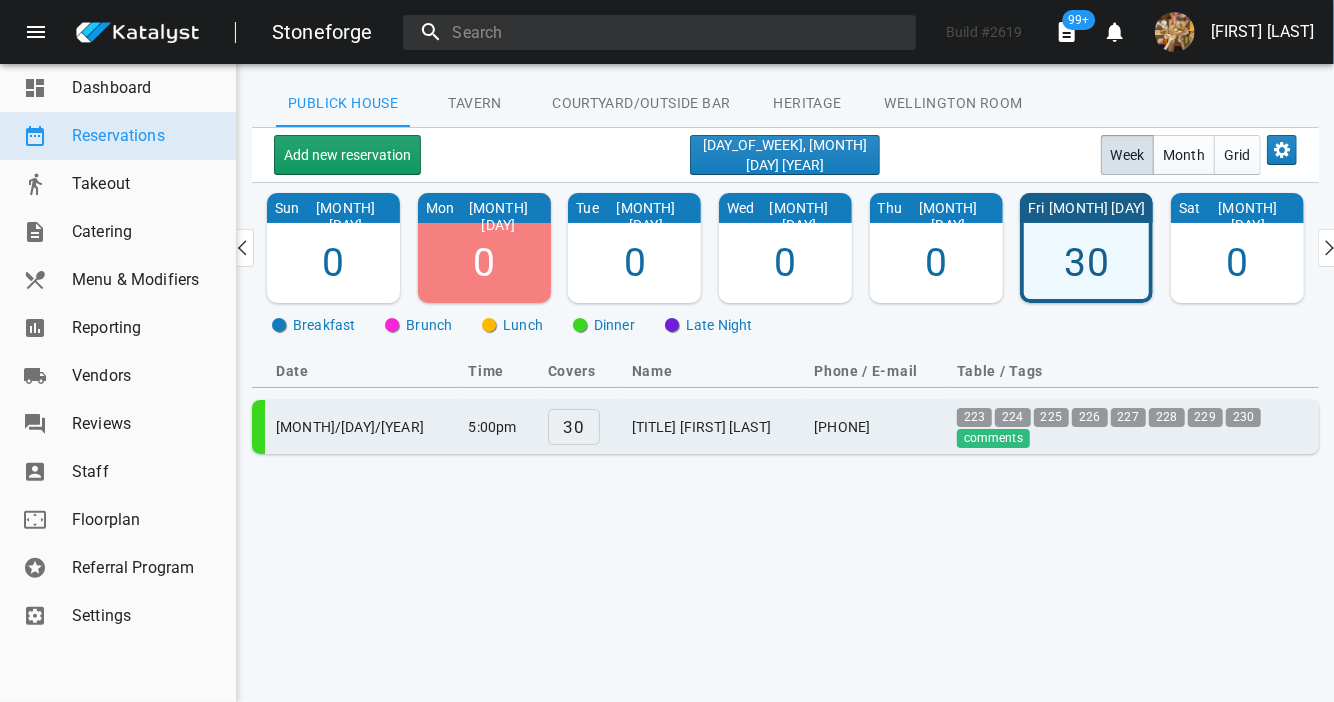 click on "[TITLE] [FIRST] [LAST]" at bounding box center [712, 427] 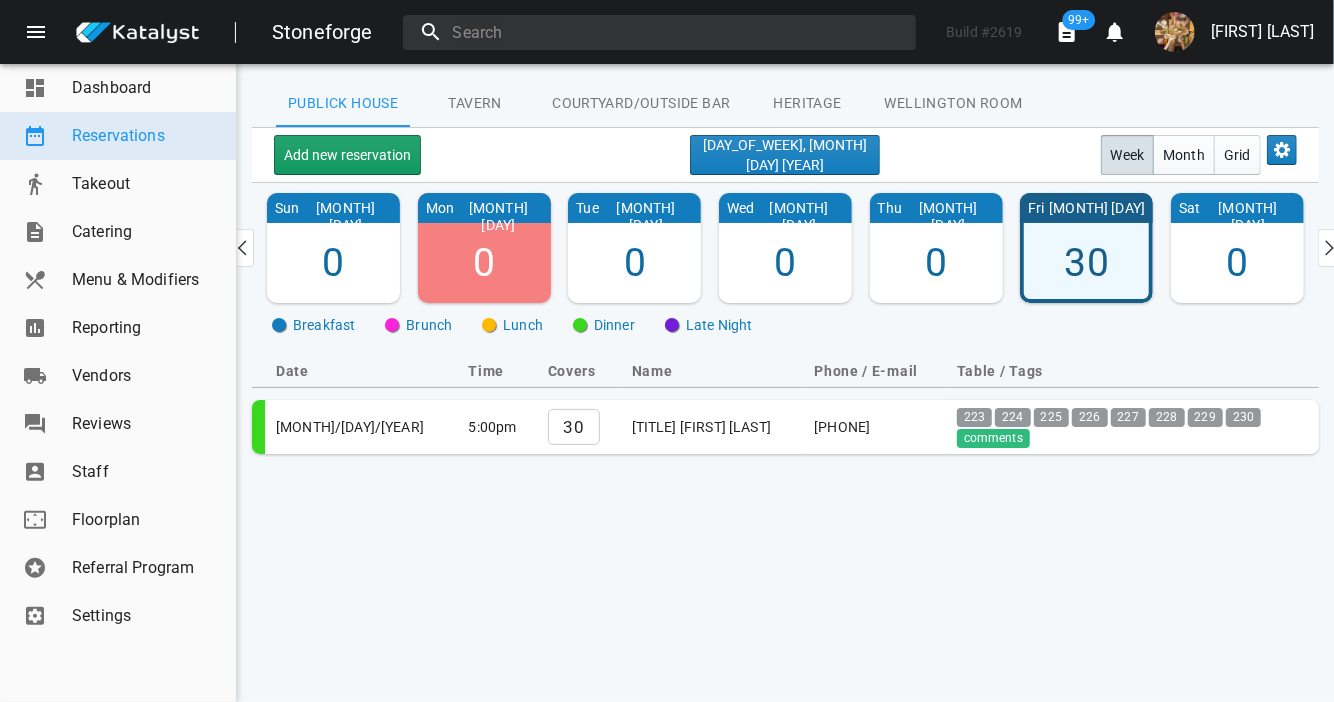 click at bounding box center (242, 248) 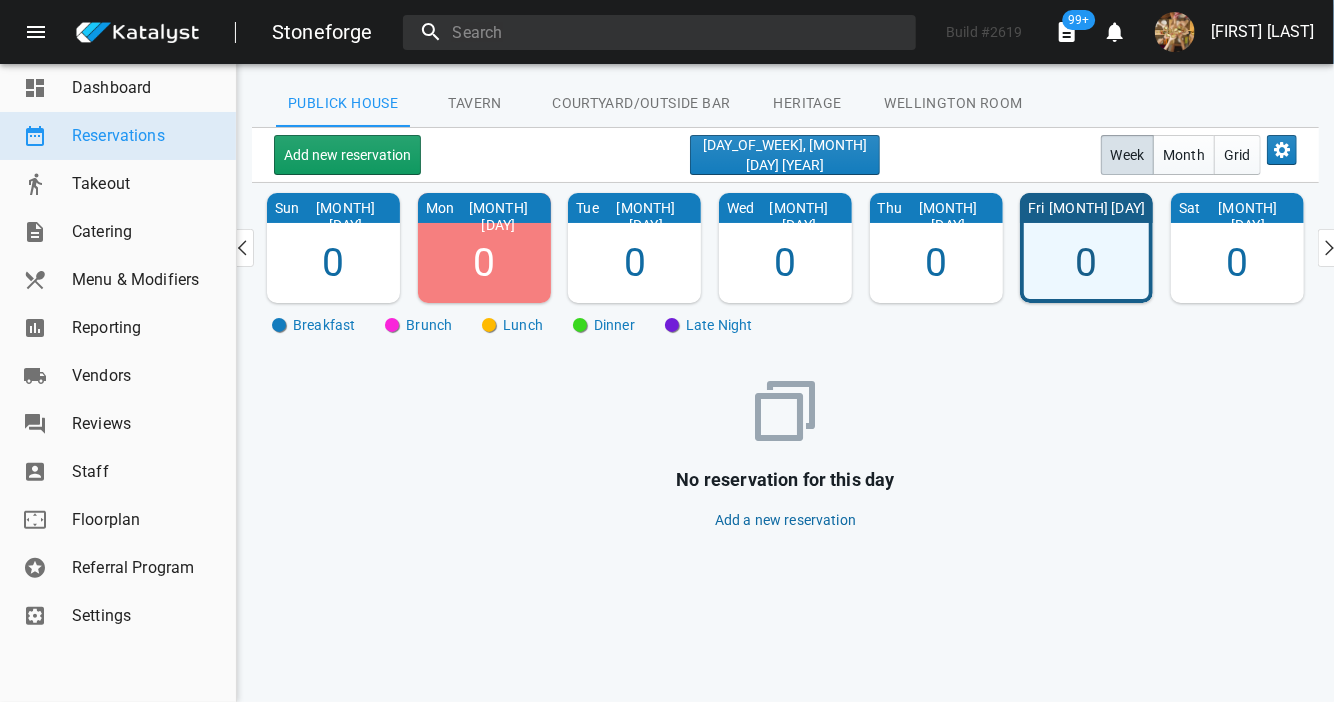 click at bounding box center [1329, 248] 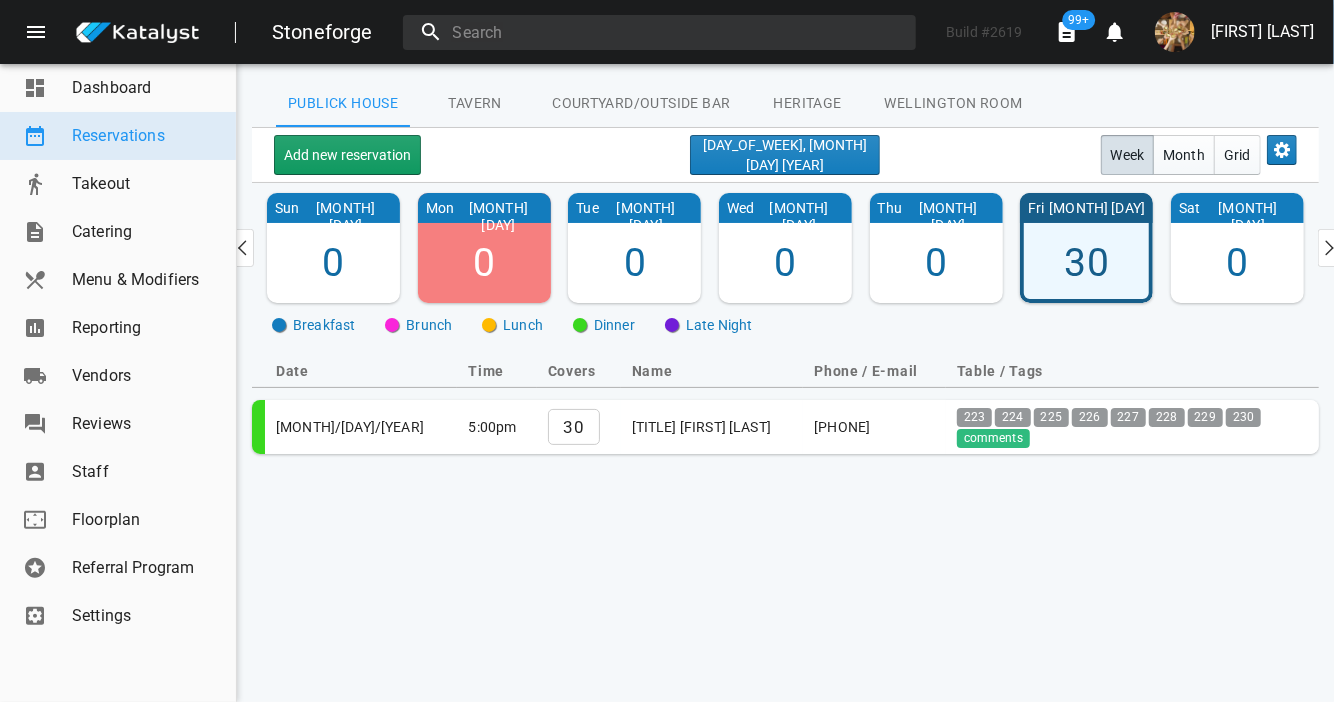 click at bounding box center [242, 248] 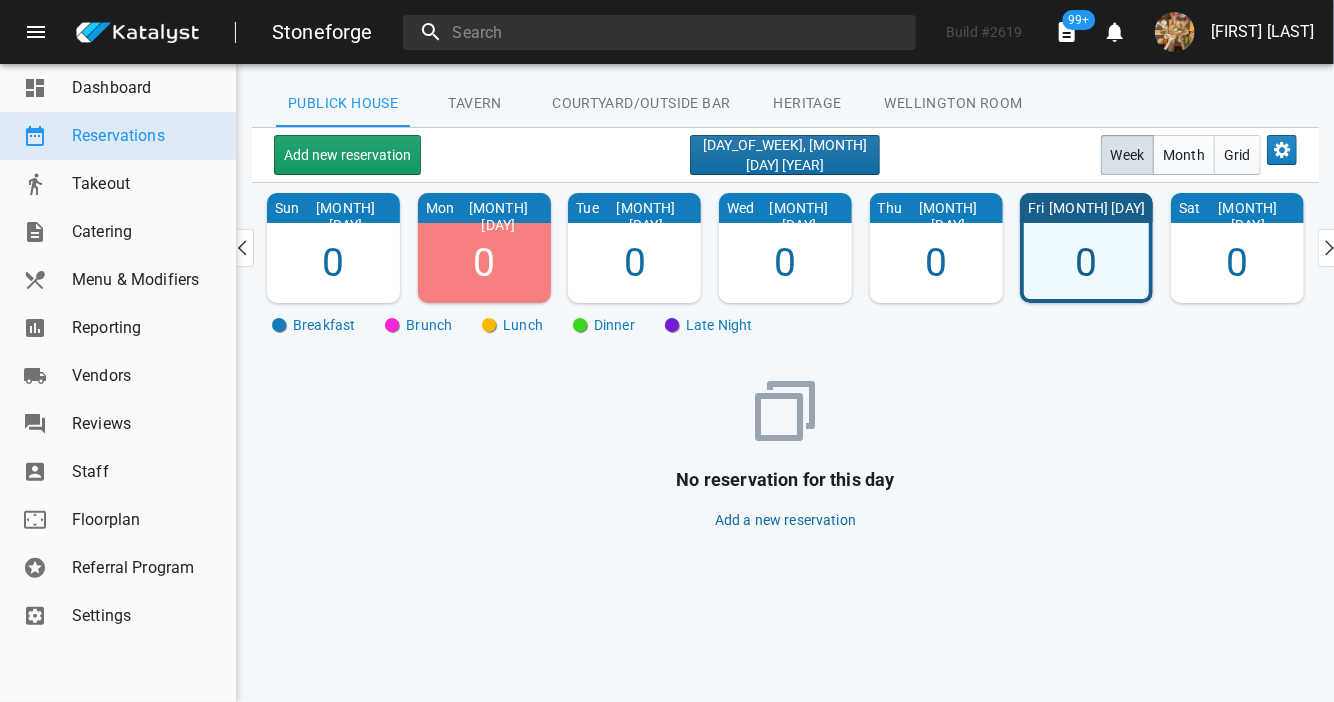 click on "[DAY_OF_WEEK], [MONTH] [DAY] [YEAR]" at bounding box center [785, 155] 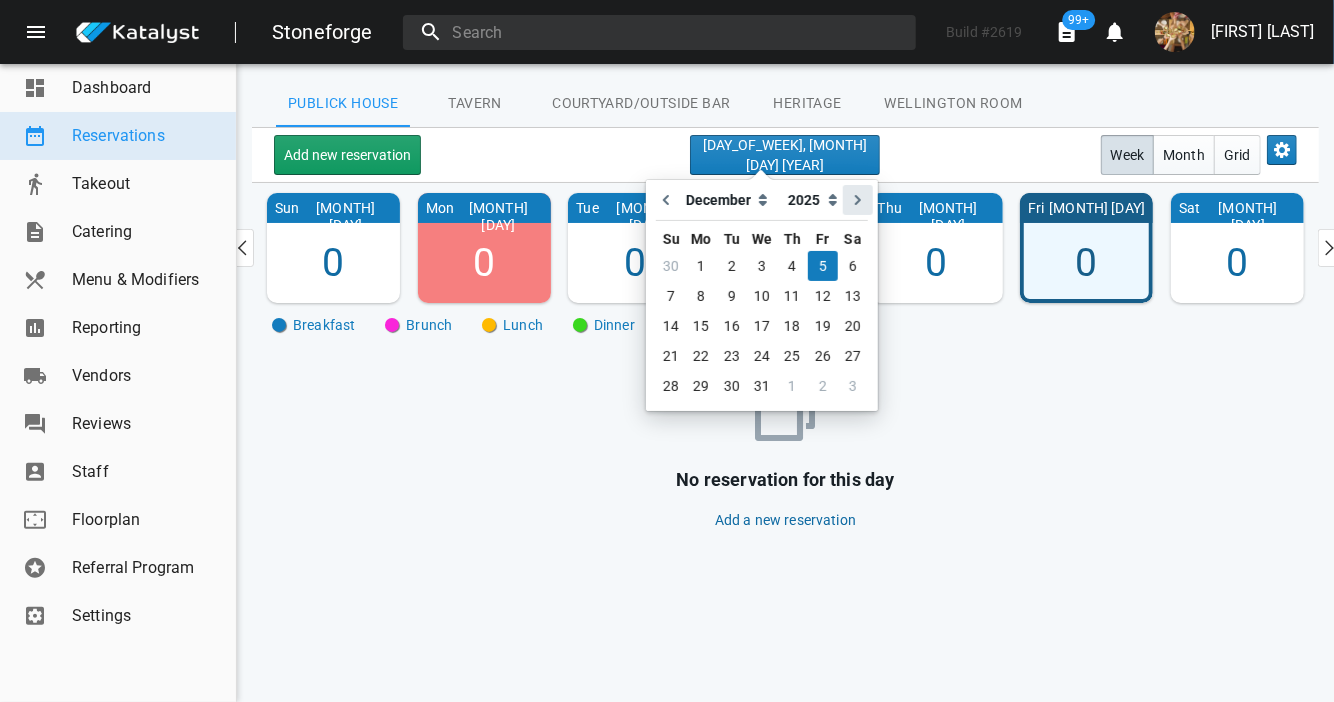 click at bounding box center [858, 200] 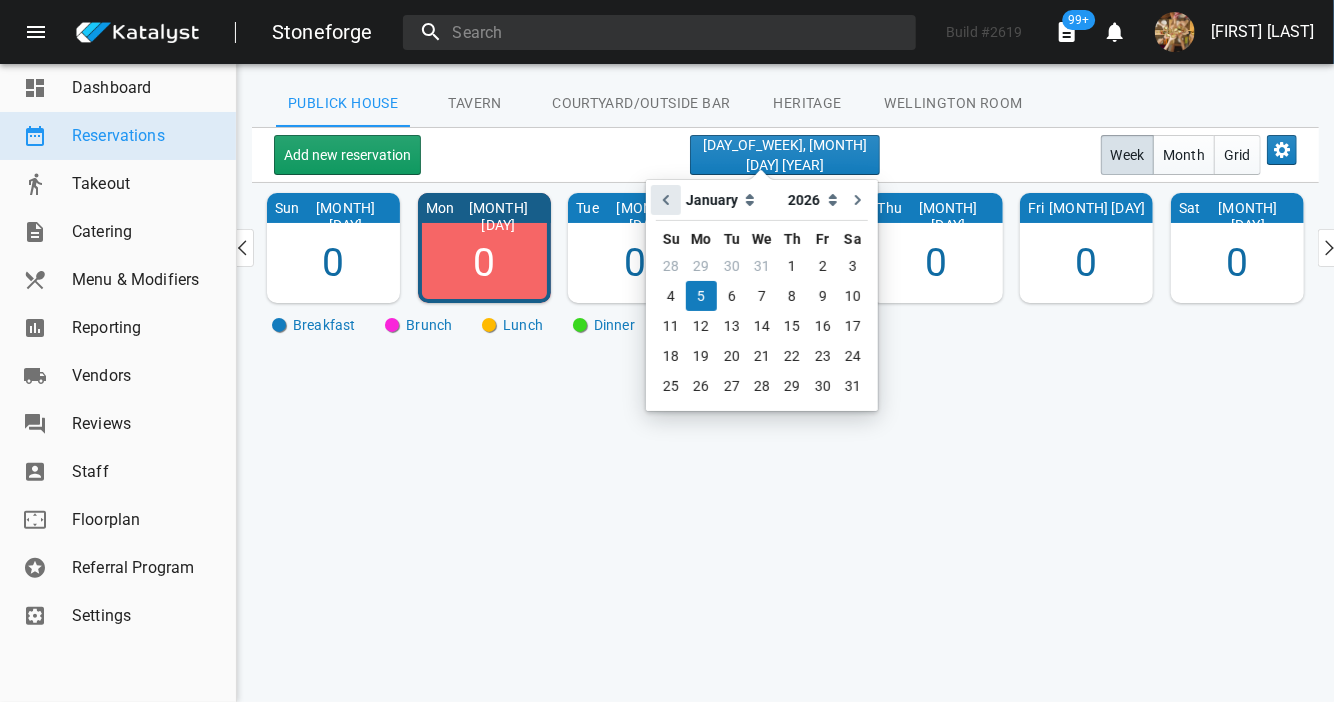 click at bounding box center [666, 200] 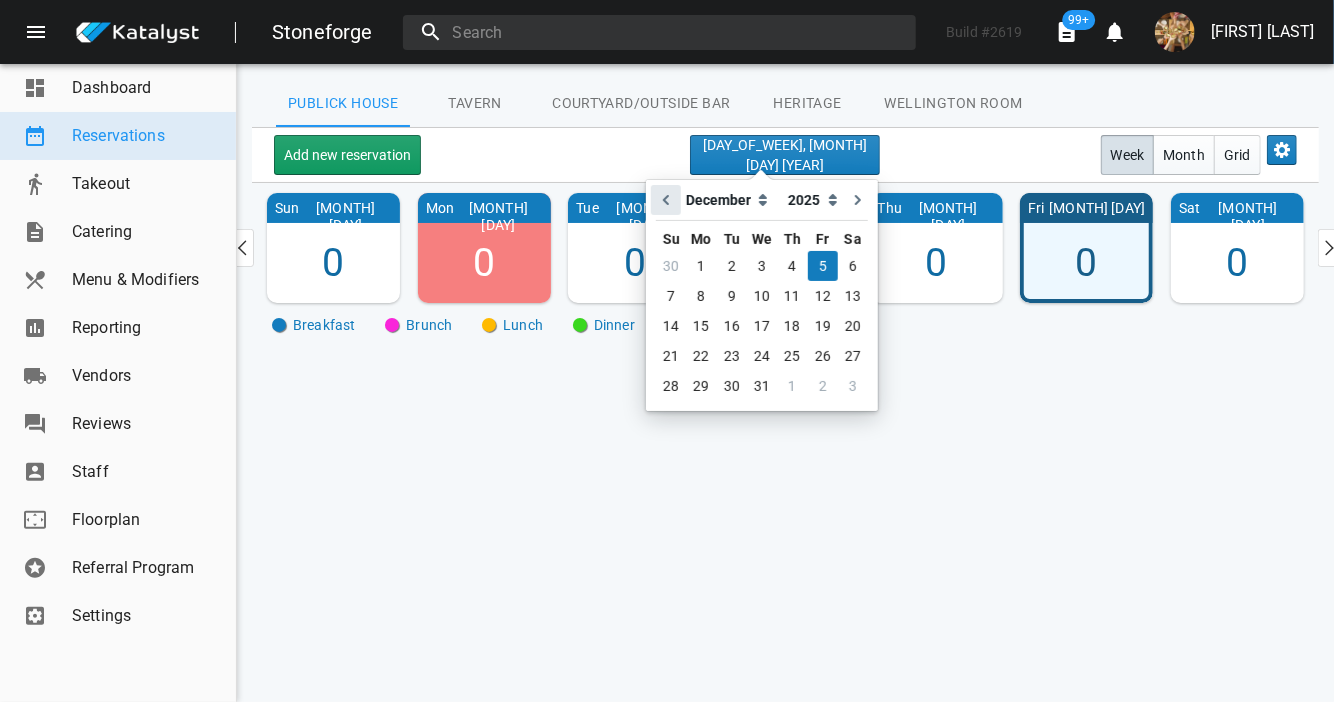 click at bounding box center [666, 200] 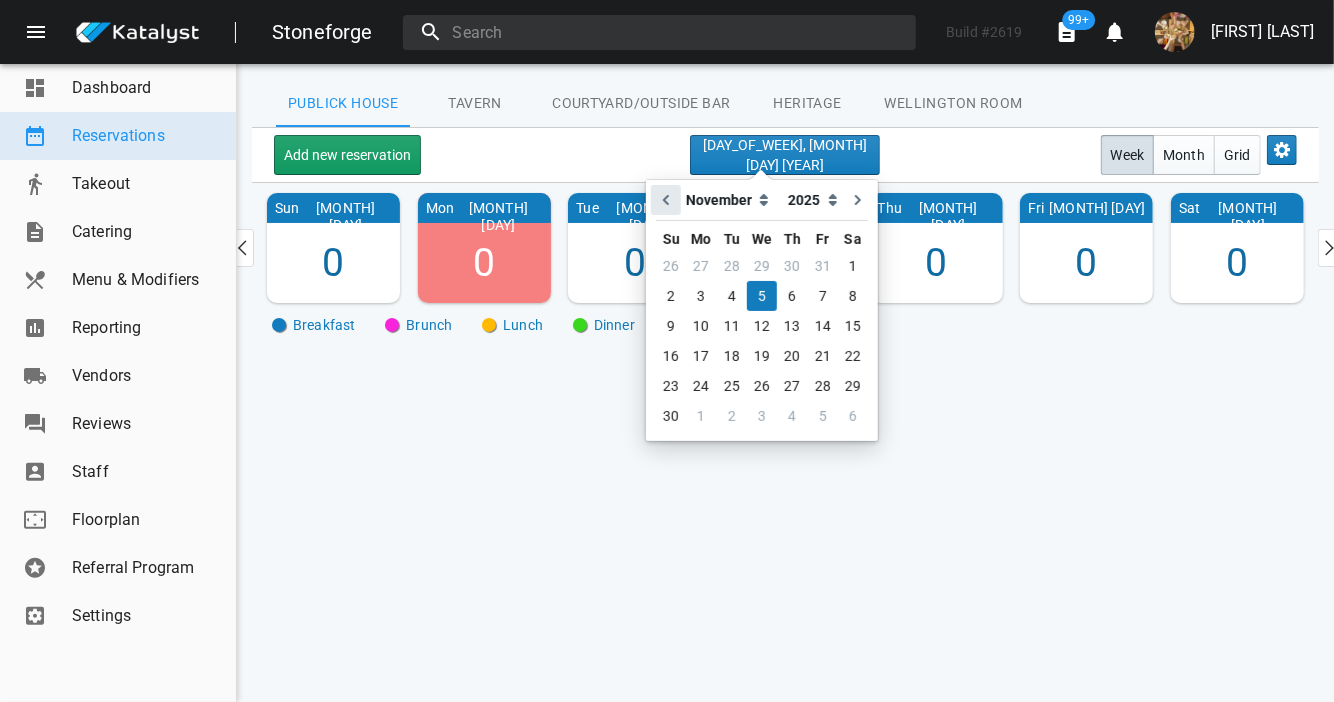 click at bounding box center (666, 200) 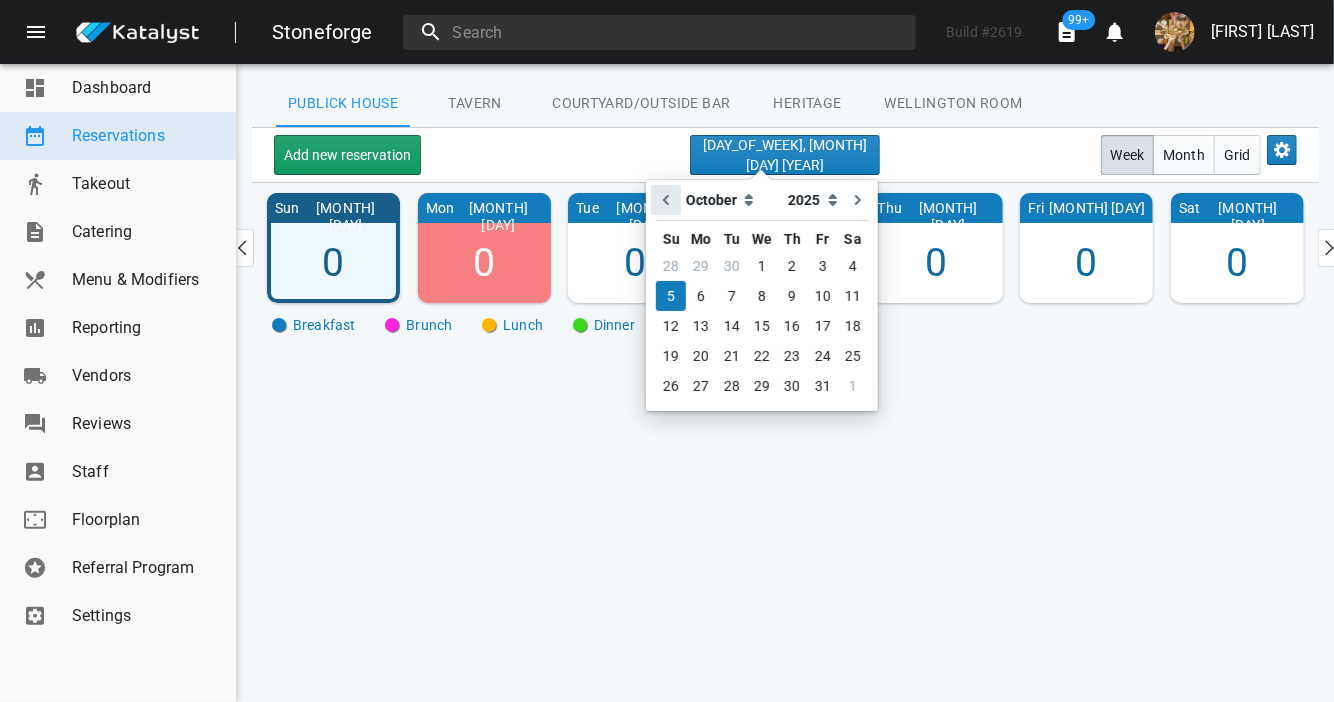click at bounding box center [666, 200] 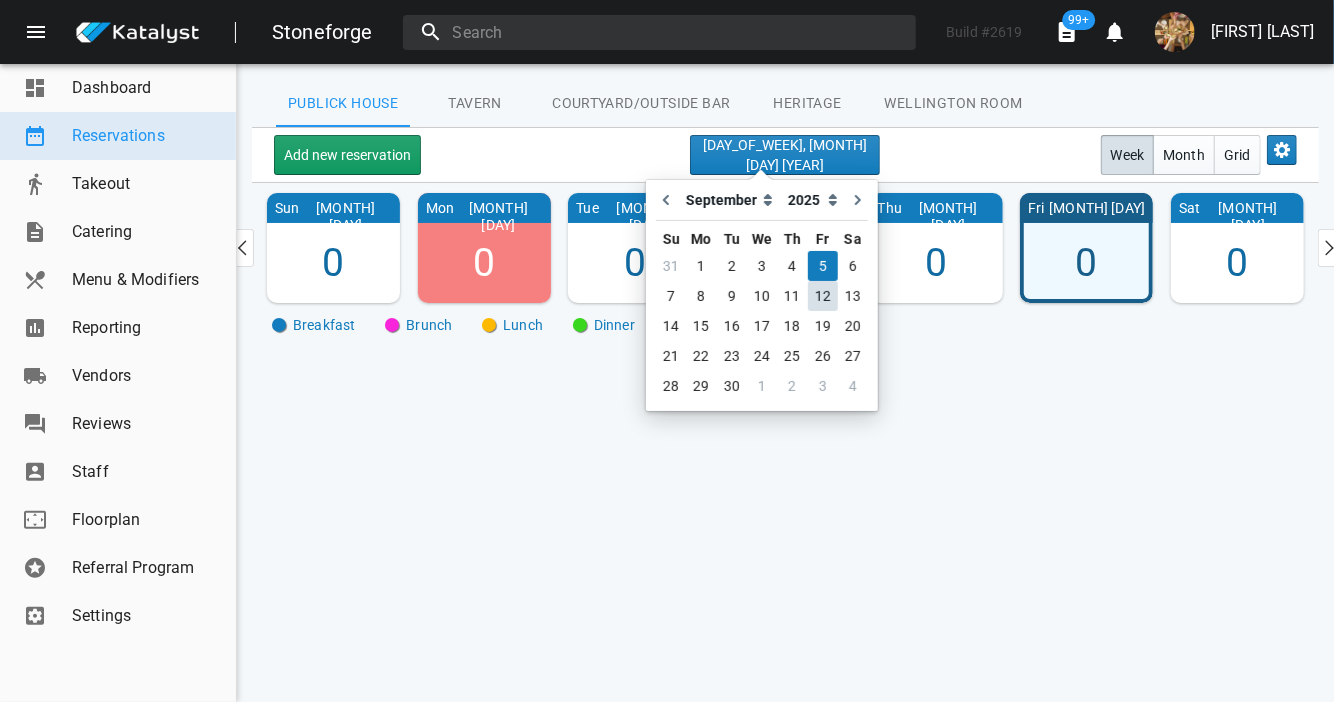 click on "12" at bounding box center [823, 296] 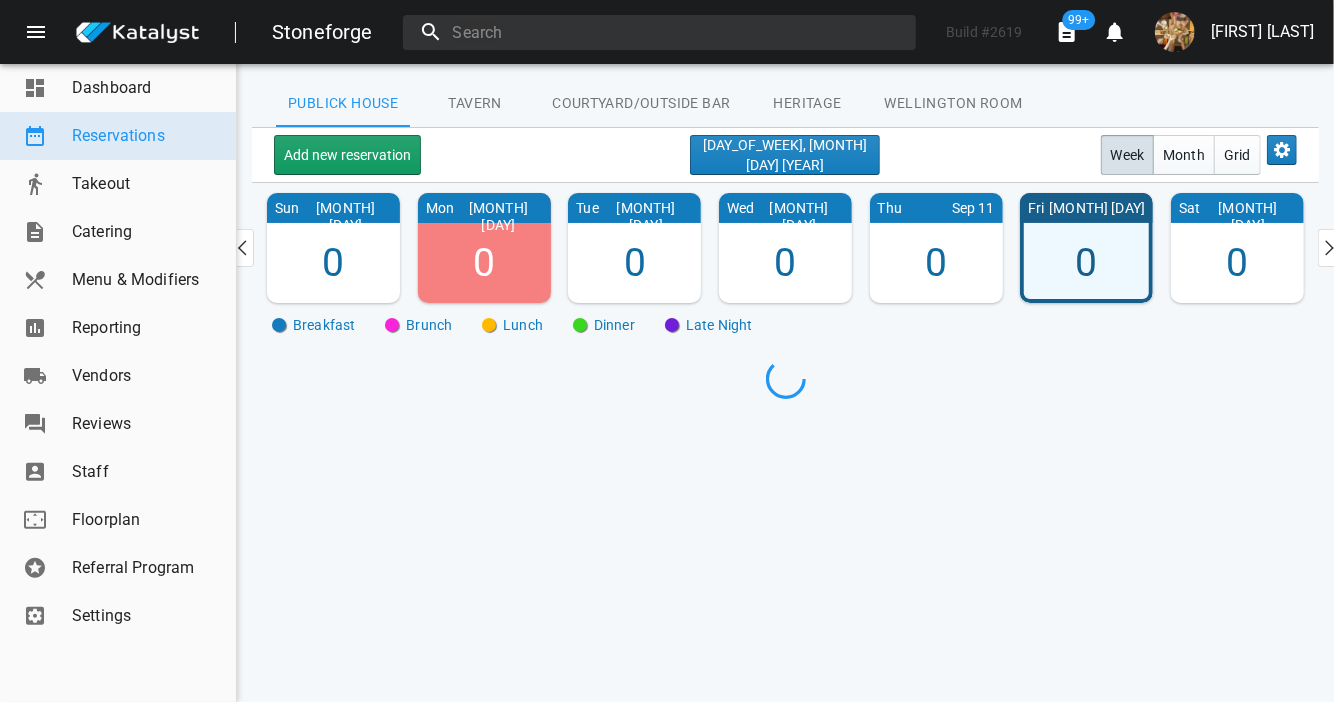 click on "Heritage" at bounding box center (343, 103) 